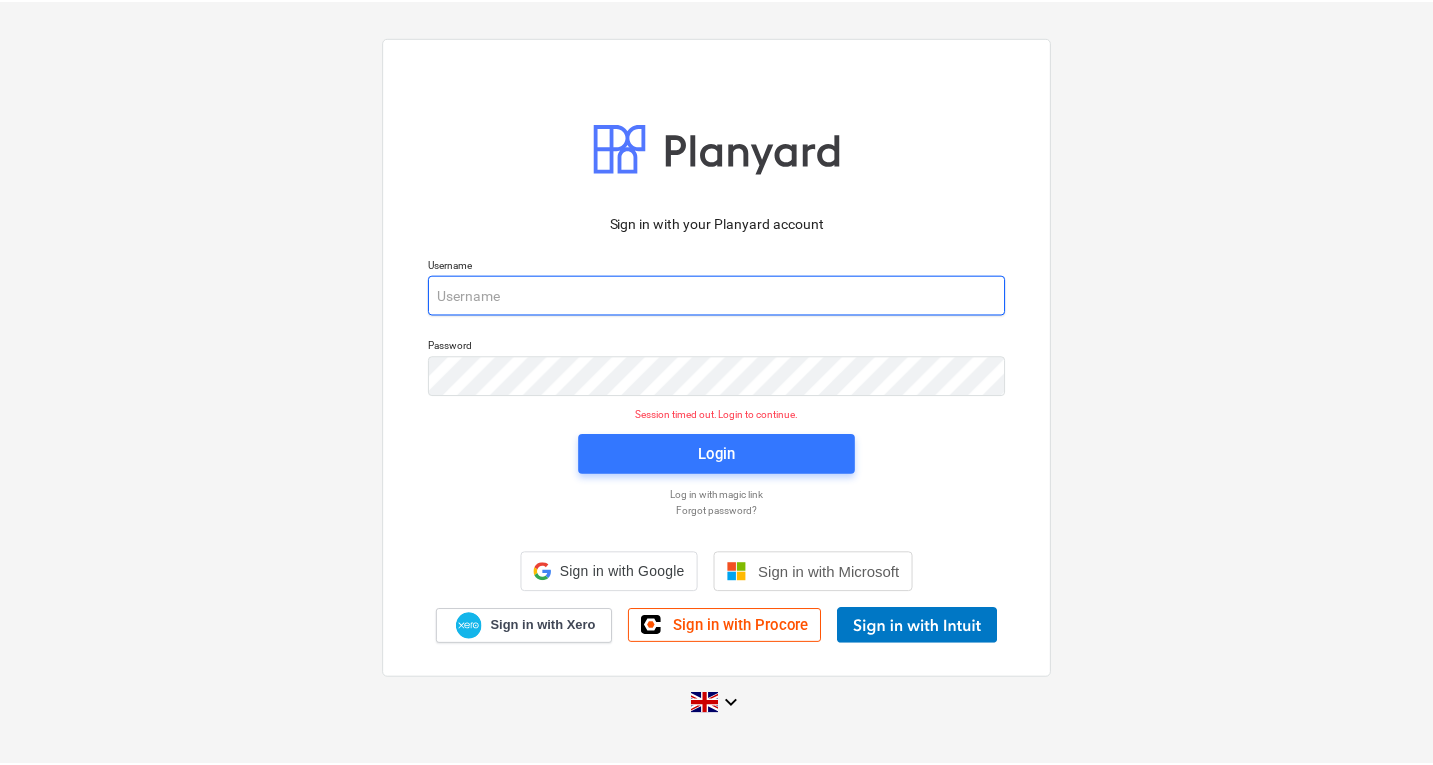 scroll, scrollTop: 0, scrollLeft: 0, axis: both 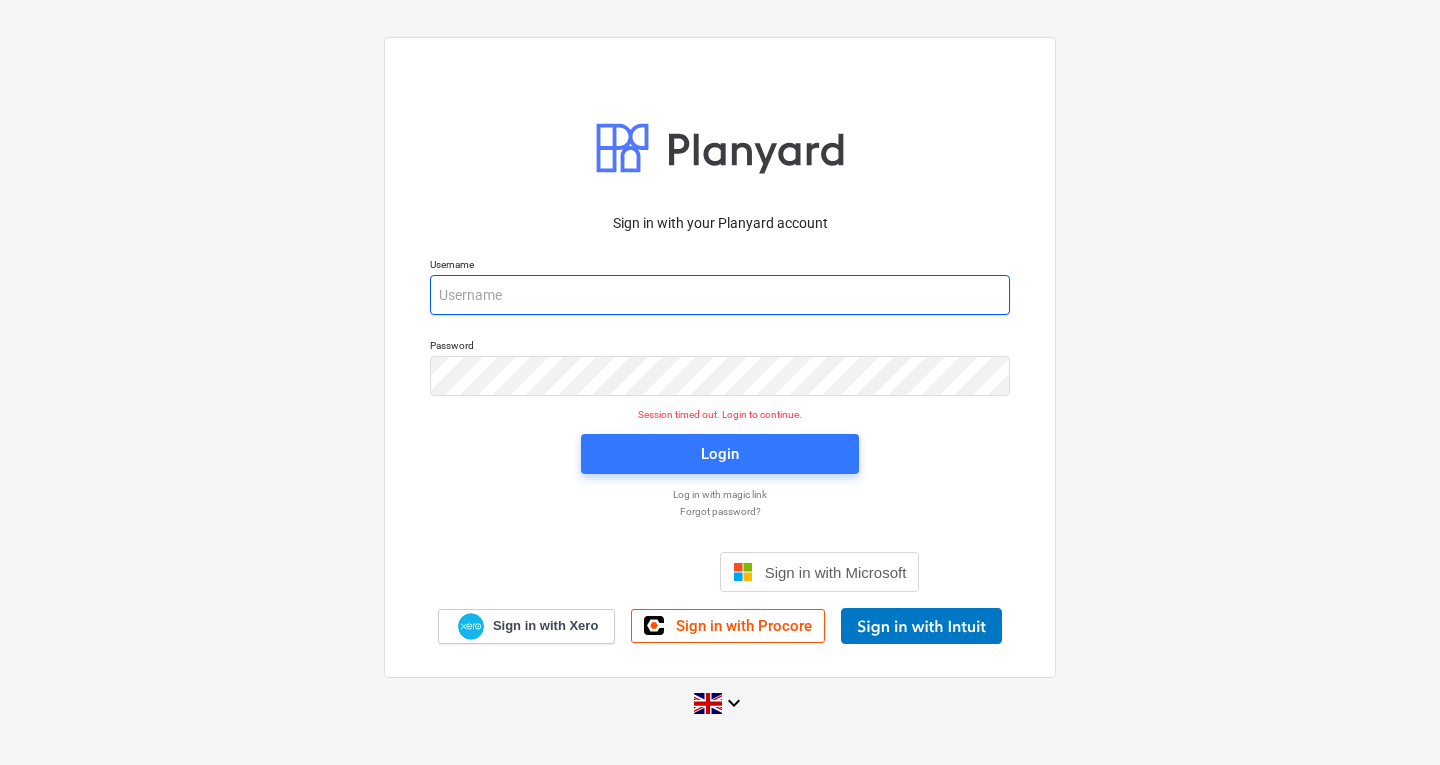 click at bounding box center [720, 295] 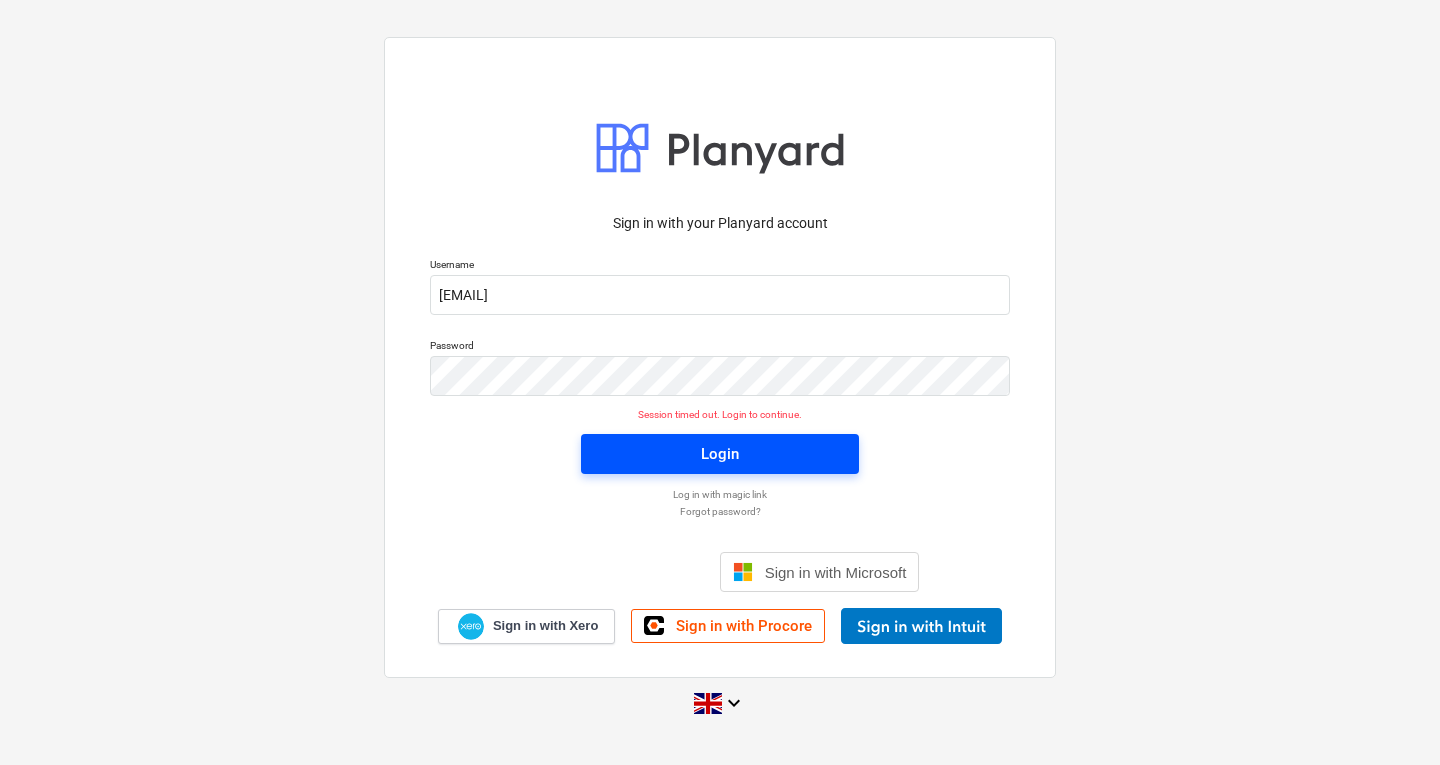 click on "Login" at bounding box center [720, 454] 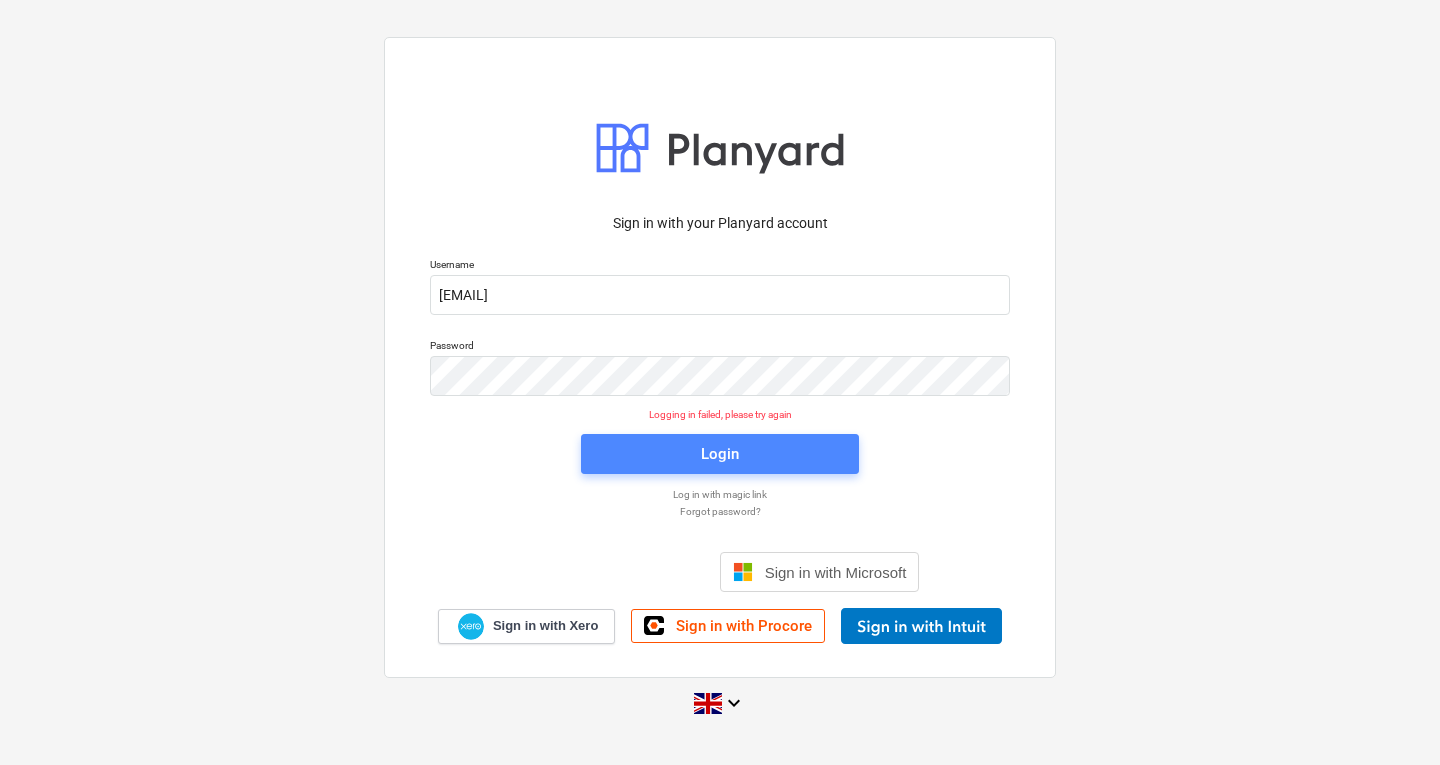 click on "Login" at bounding box center [720, 454] 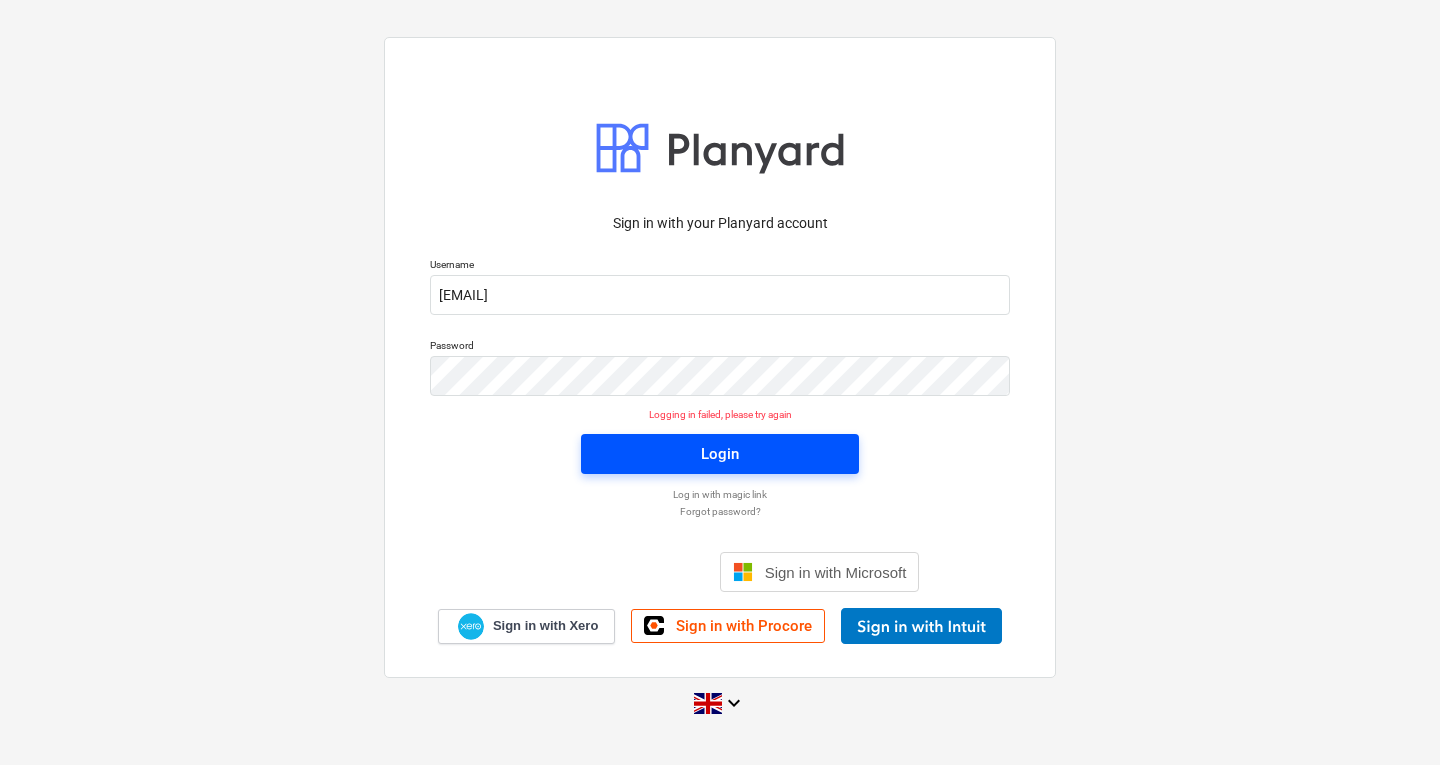 click on "Login" at bounding box center [720, 454] 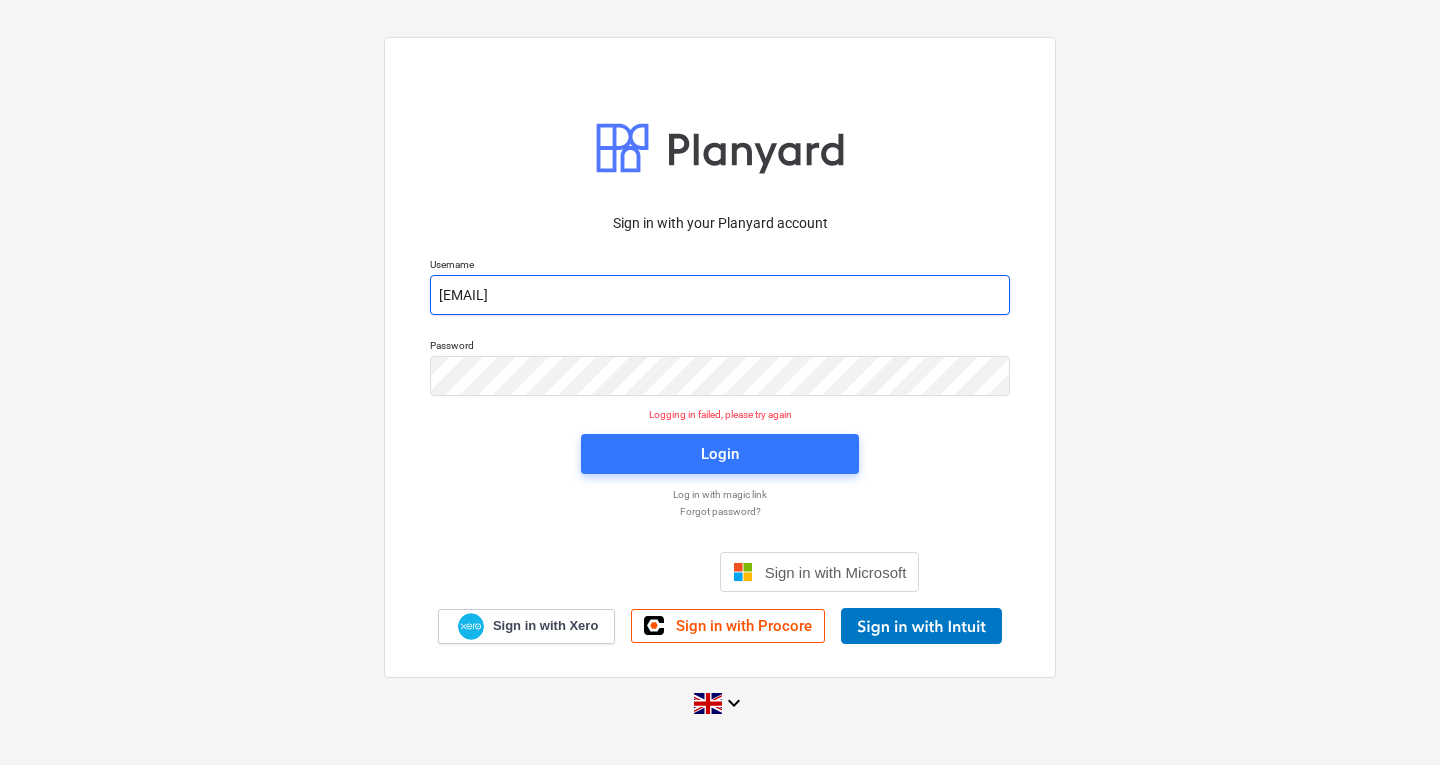 click on "[EMAIL]" at bounding box center [720, 295] 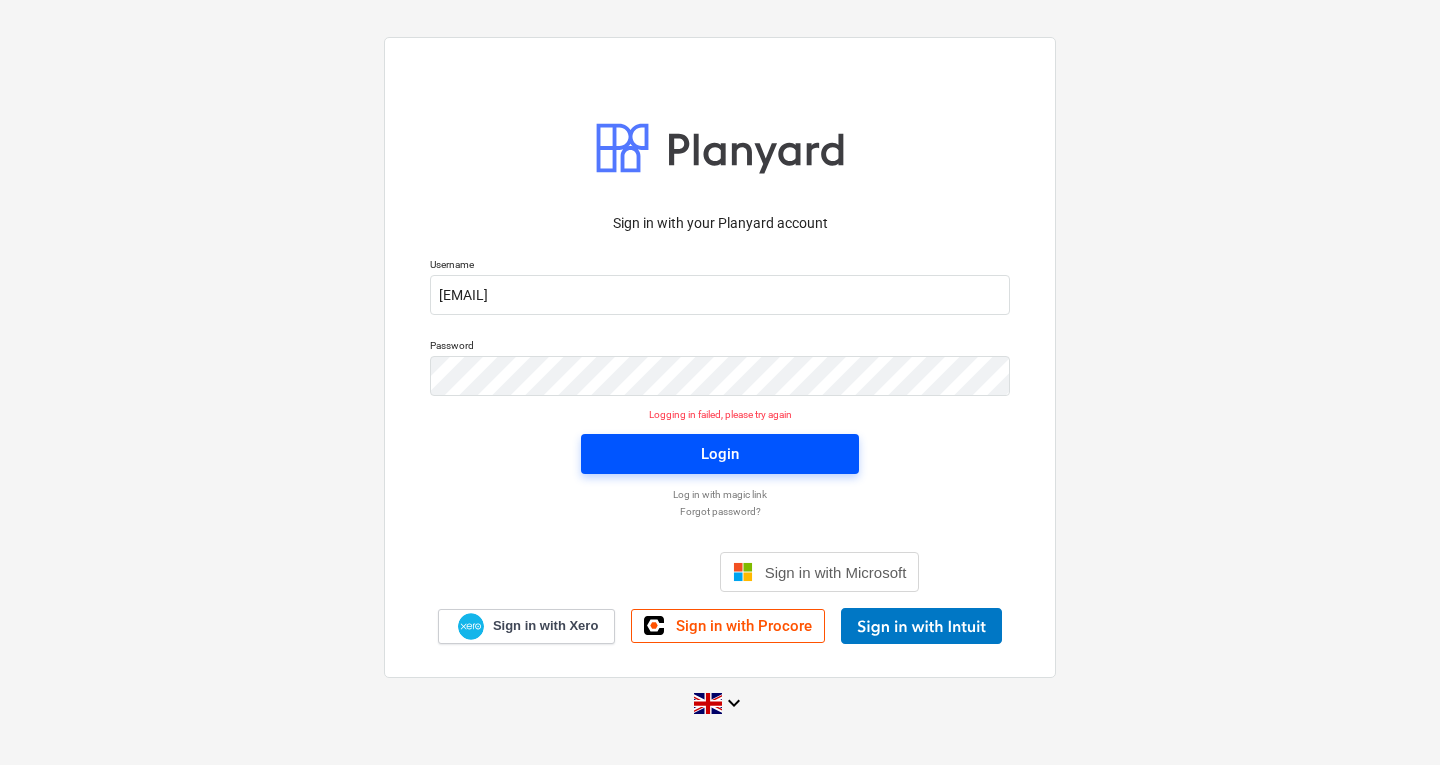 click on "Login" at bounding box center [720, 454] 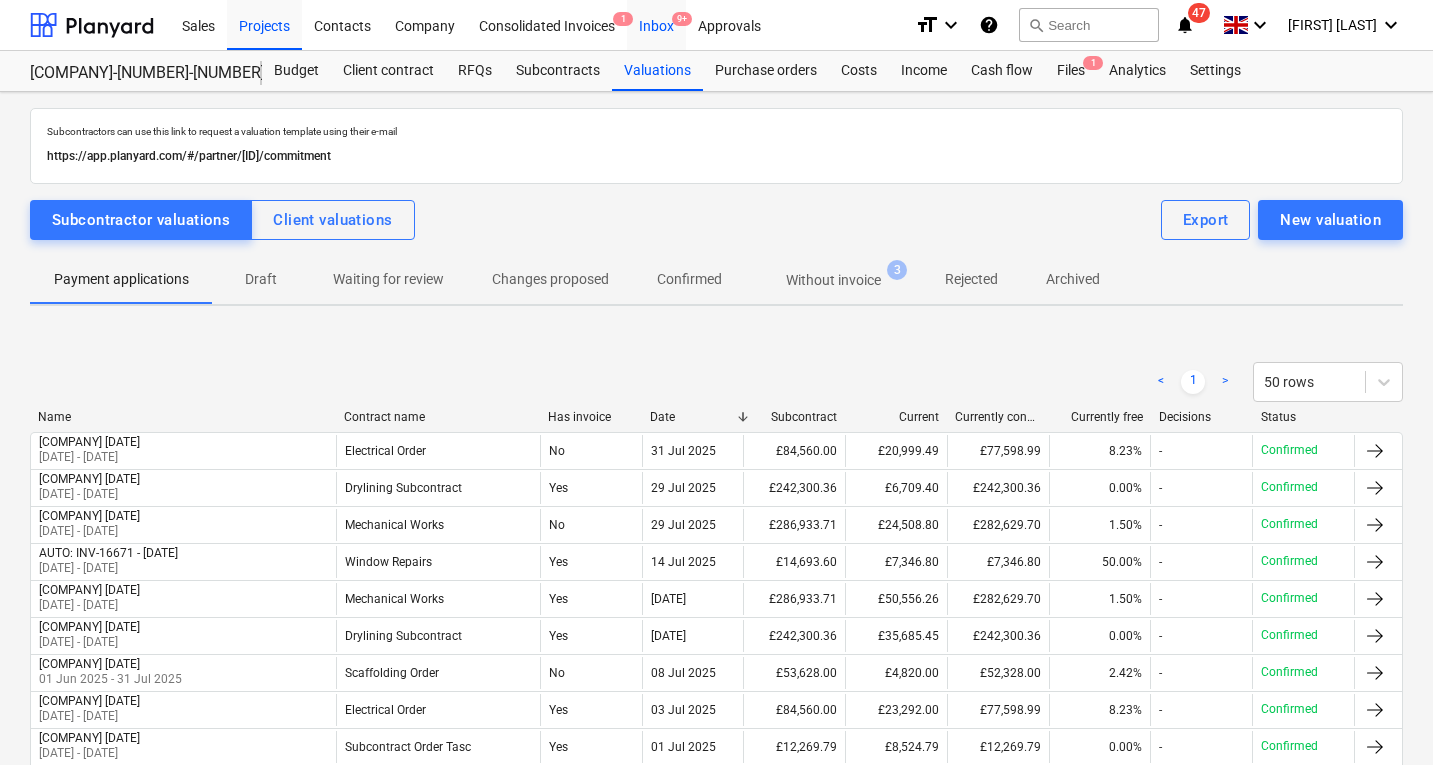 click on "Inbox 9+" at bounding box center [656, 24] 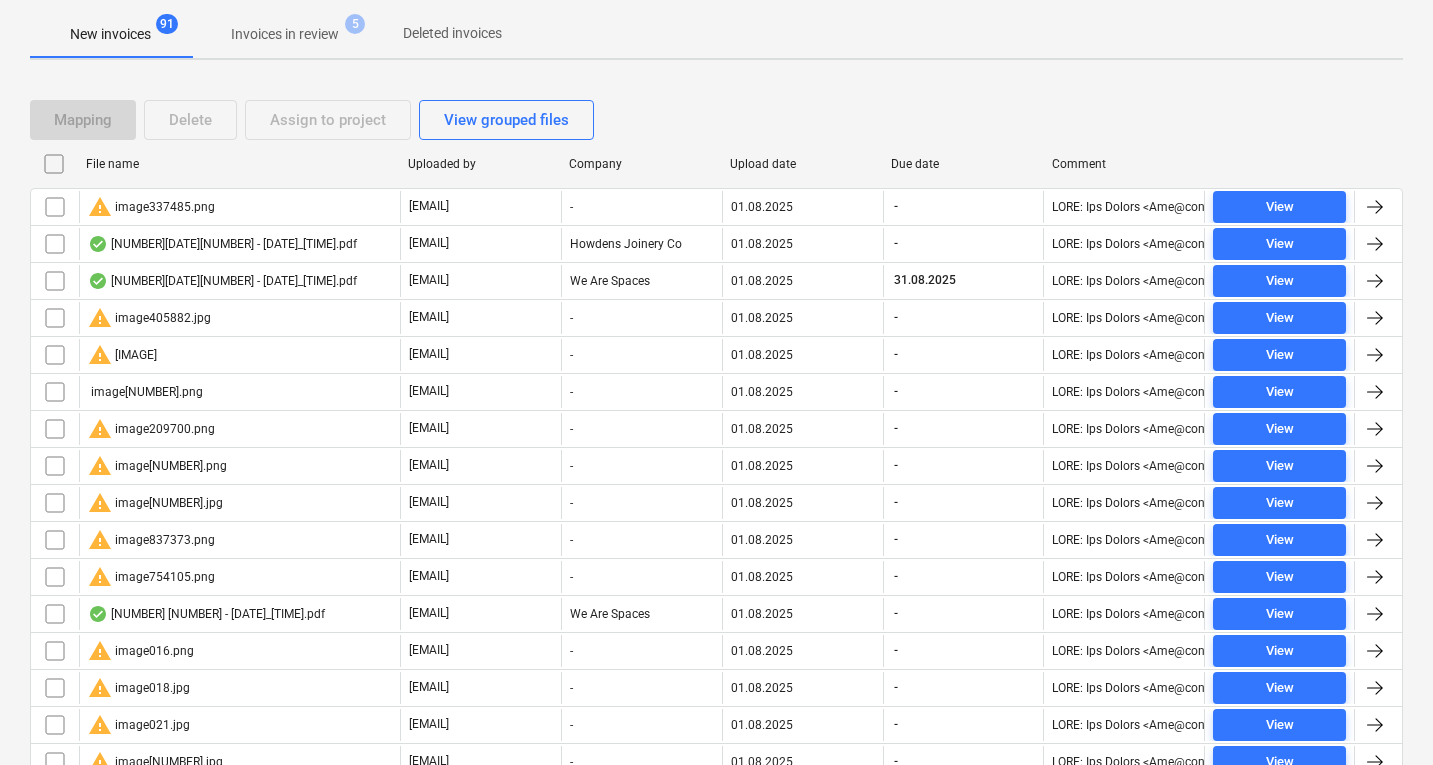 scroll, scrollTop: 0, scrollLeft: 0, axis: both 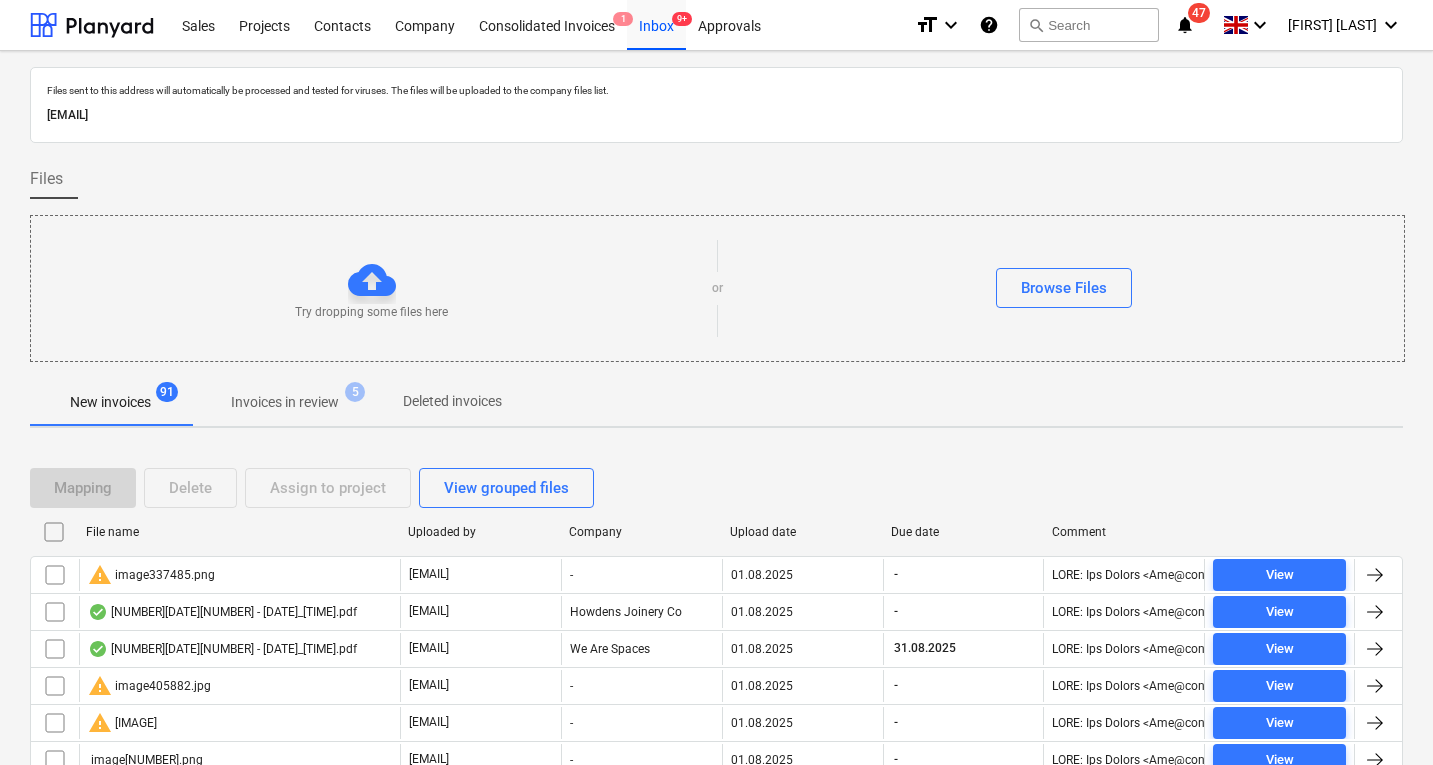 click on "New invoices" at bounding box center (110, 402) 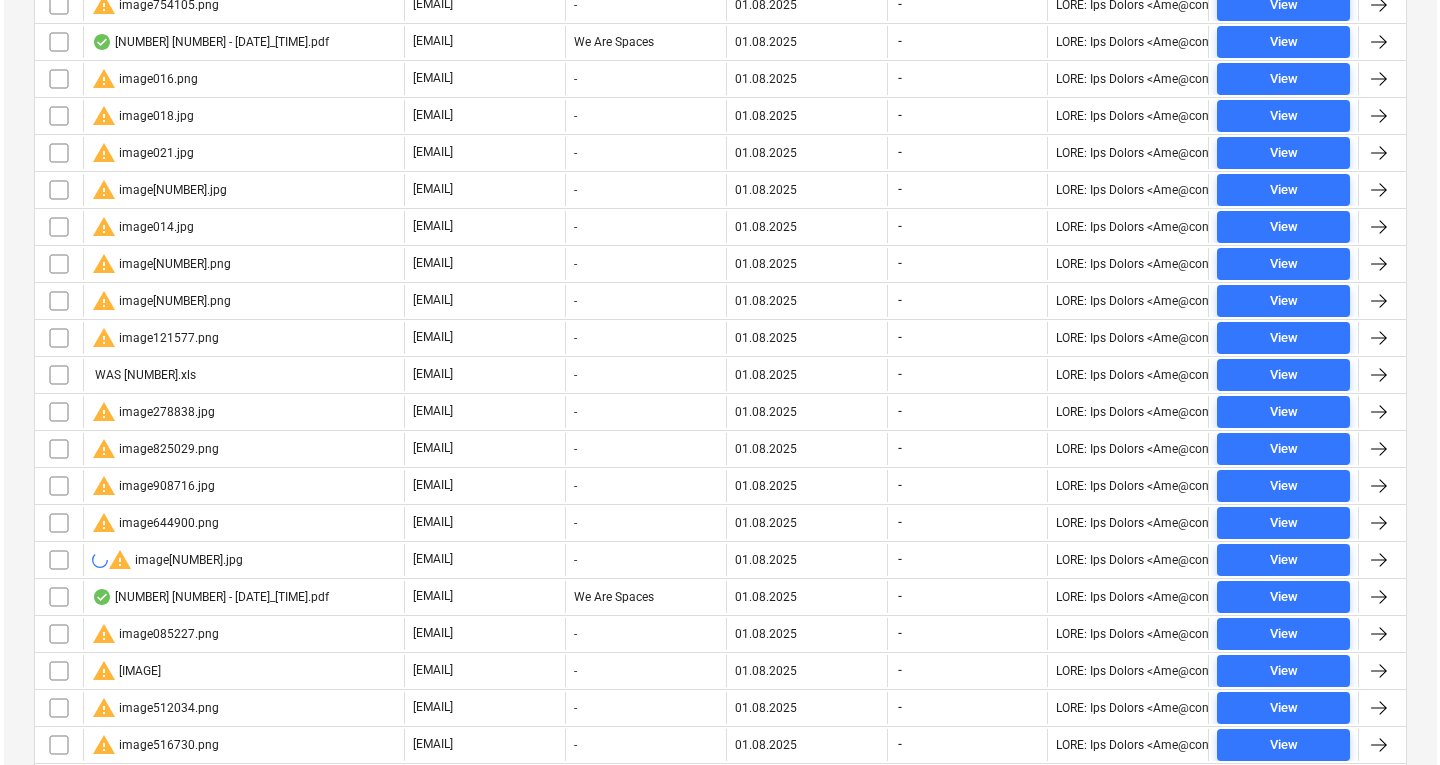 scroll, scrollTop: 0, scrollLeft: 0, axis: both 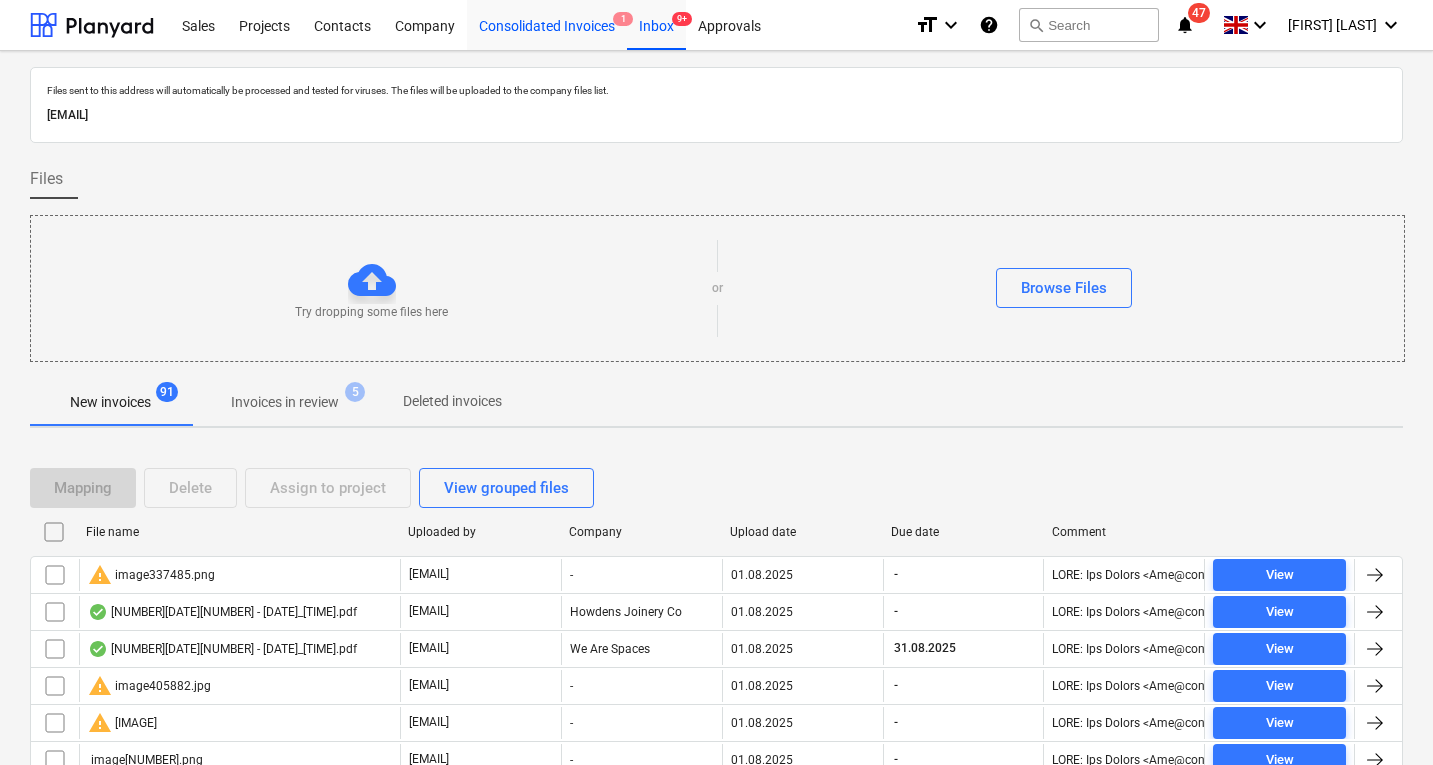 click on "Consolidated Invoices 1" at bounding box center [547, 24] 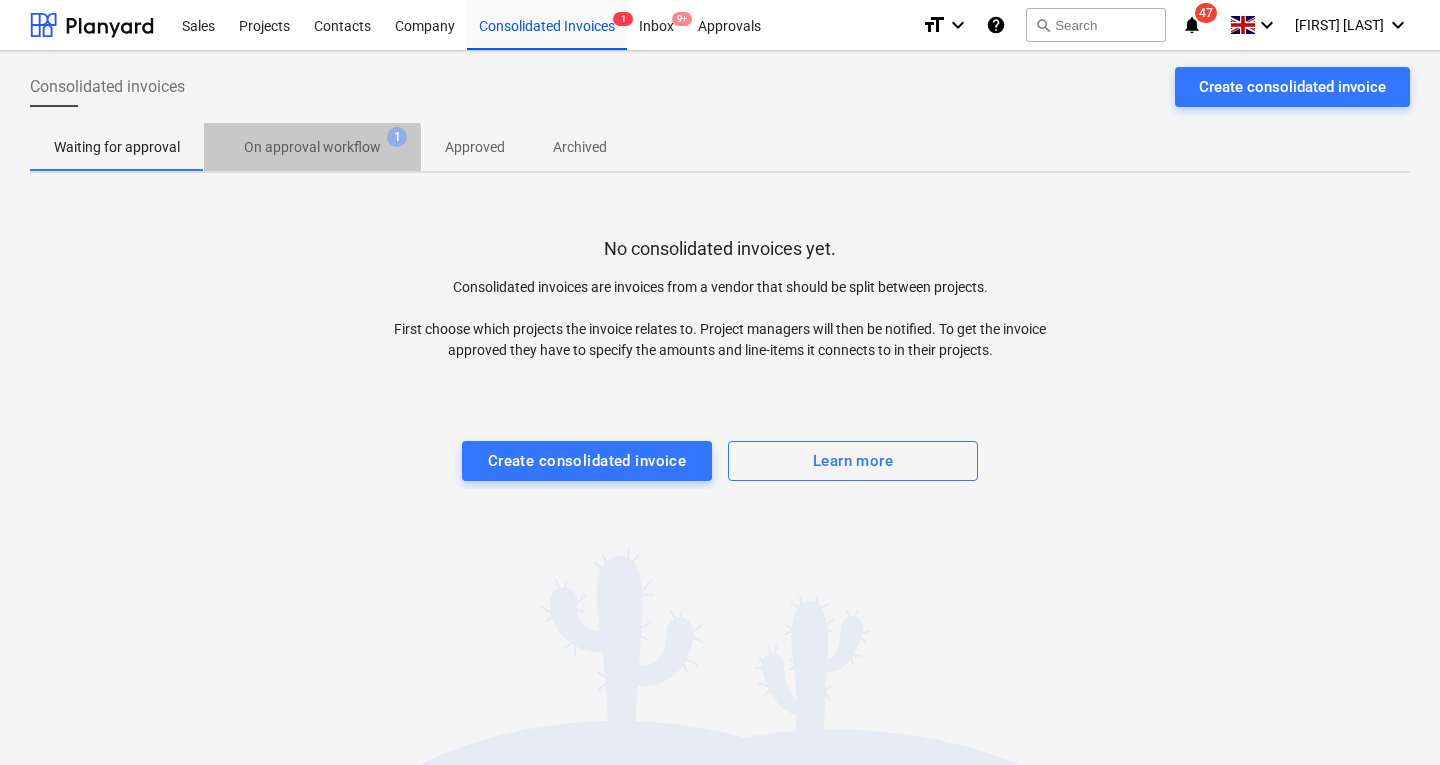 click on "On approval workflow" at bounding box center [312, 147] 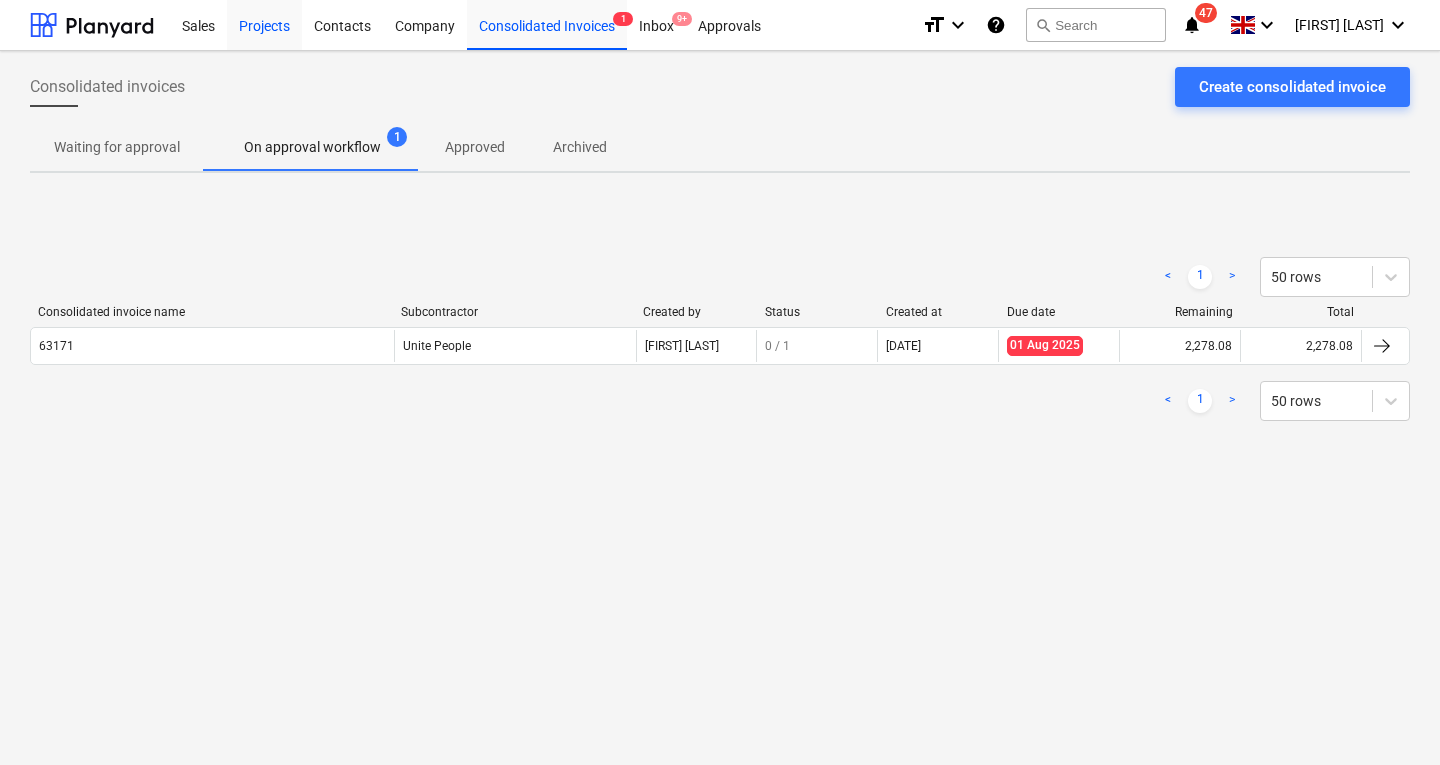 click on "Projects" at bounding box center [264, 24] 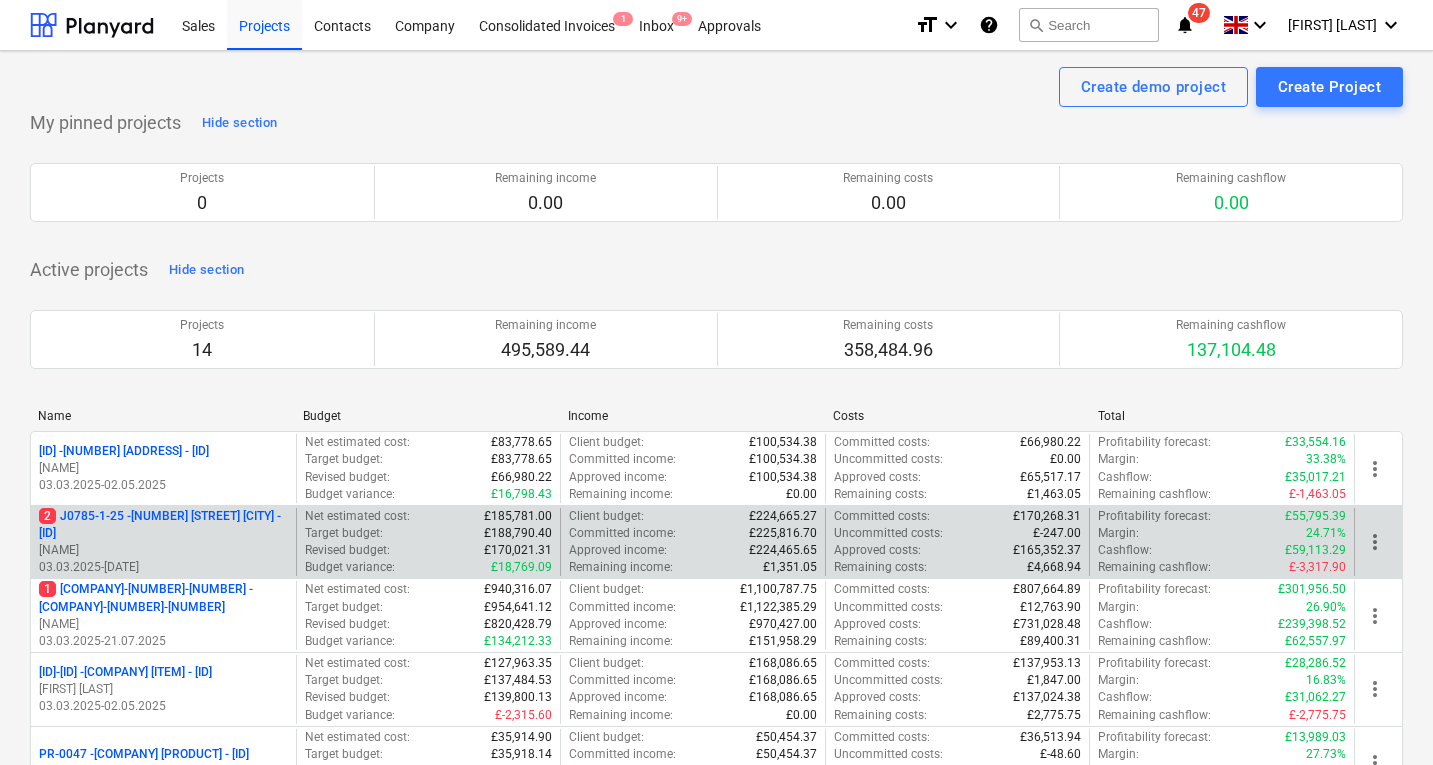 click on "[NUMBER] [ID] - [ADDRESS] - [ID]" at bounding box center [163, 525] 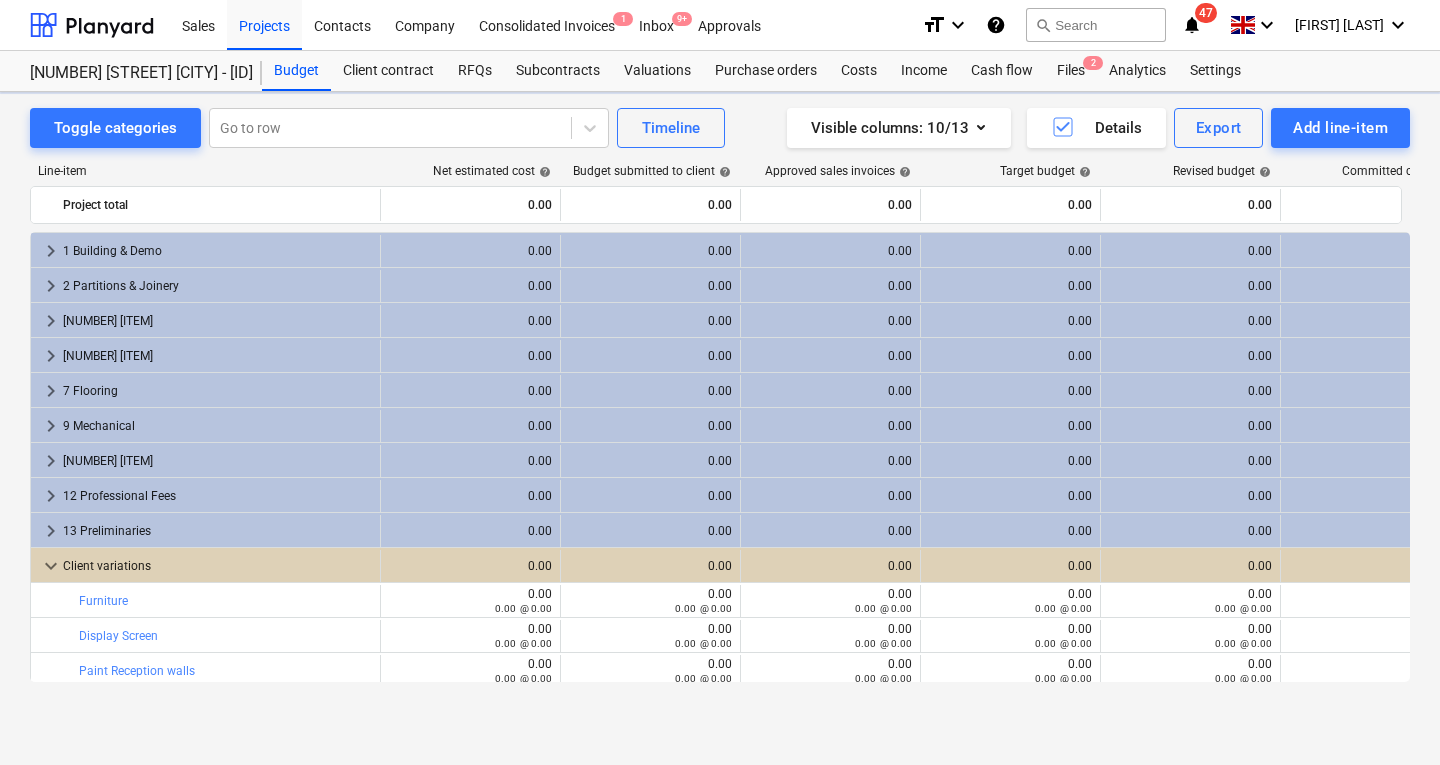 scroll, scrollTop: 87, scrollLeft: 0, axis: vertical 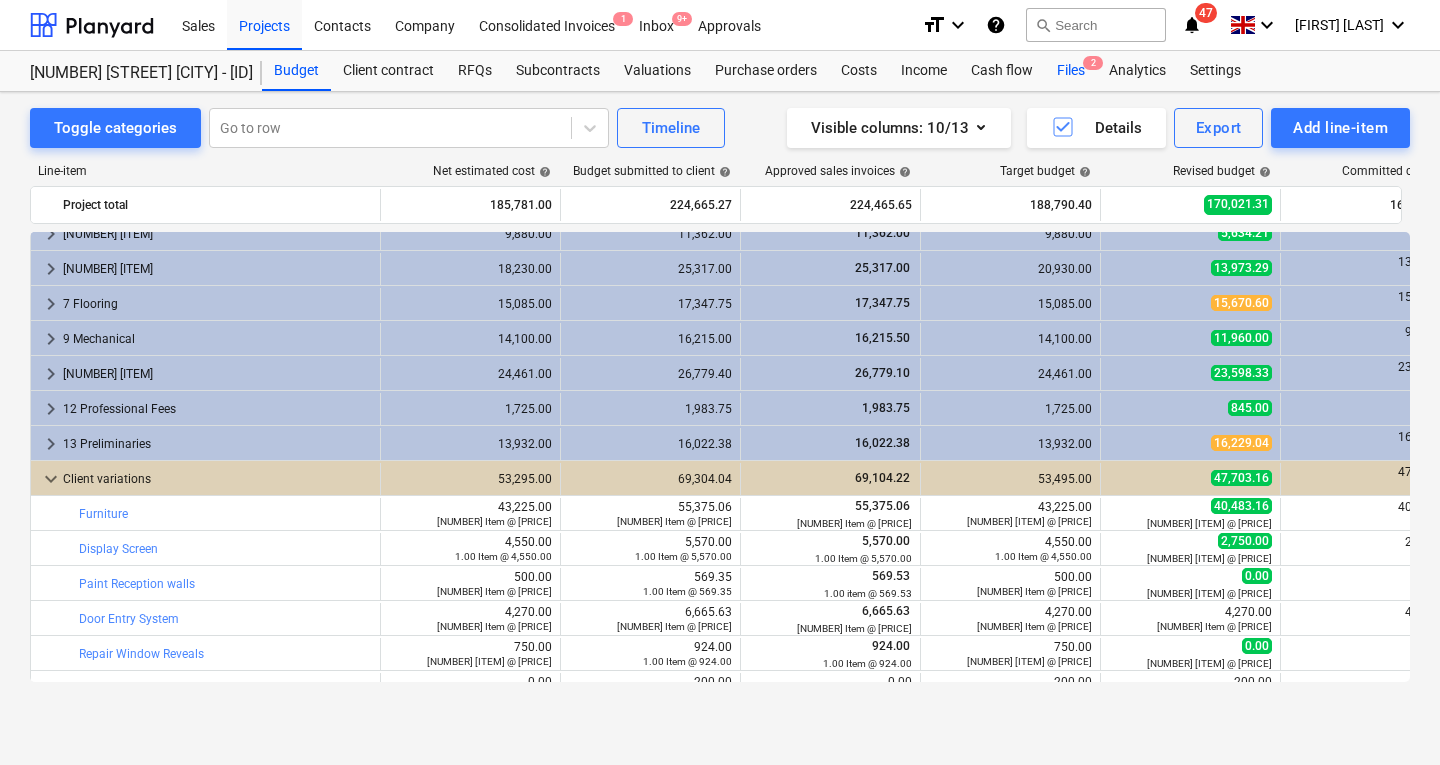 click on "Files 2" at bounding box center [1071, 71] 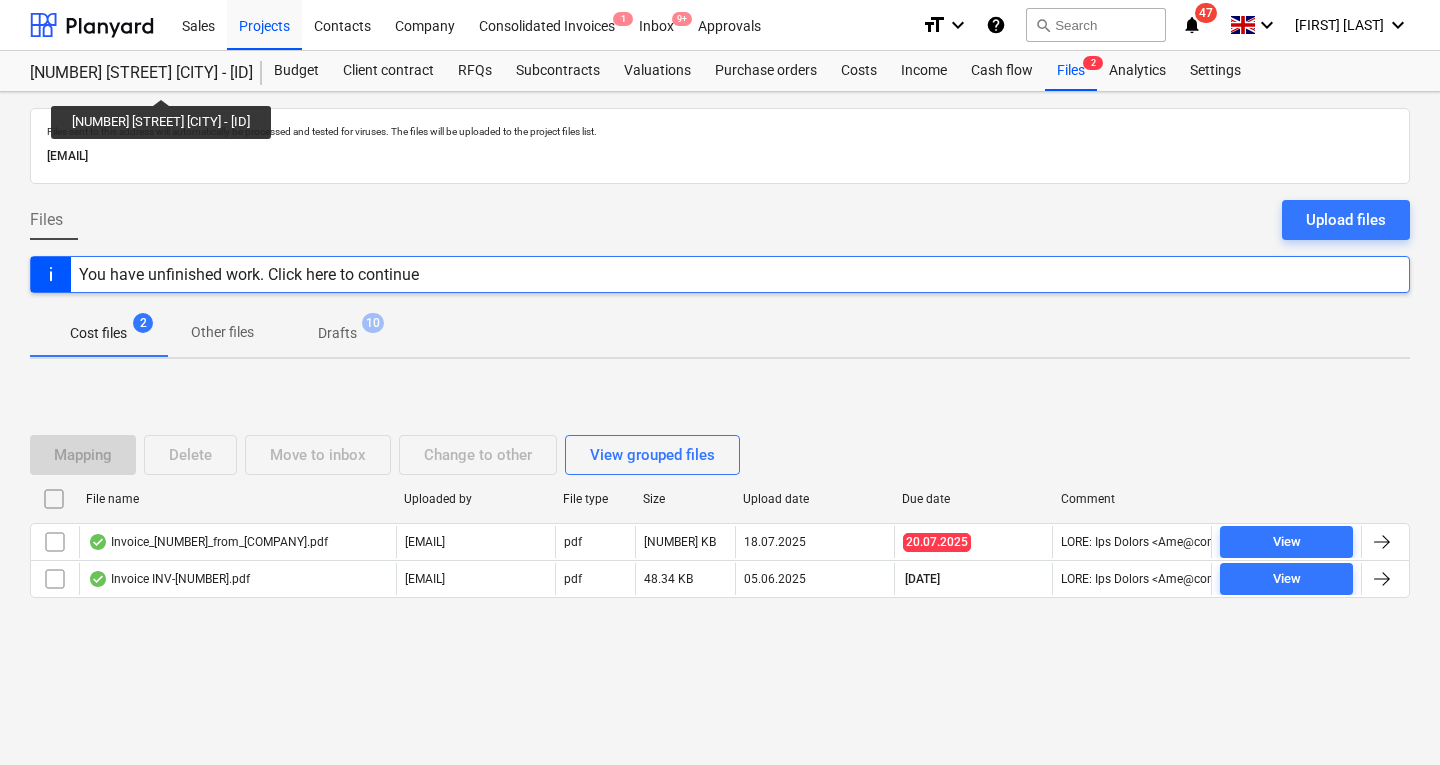click on "[NUMBER] [STREET] [CITY] - [ID]" at bounding box center [134, 73] 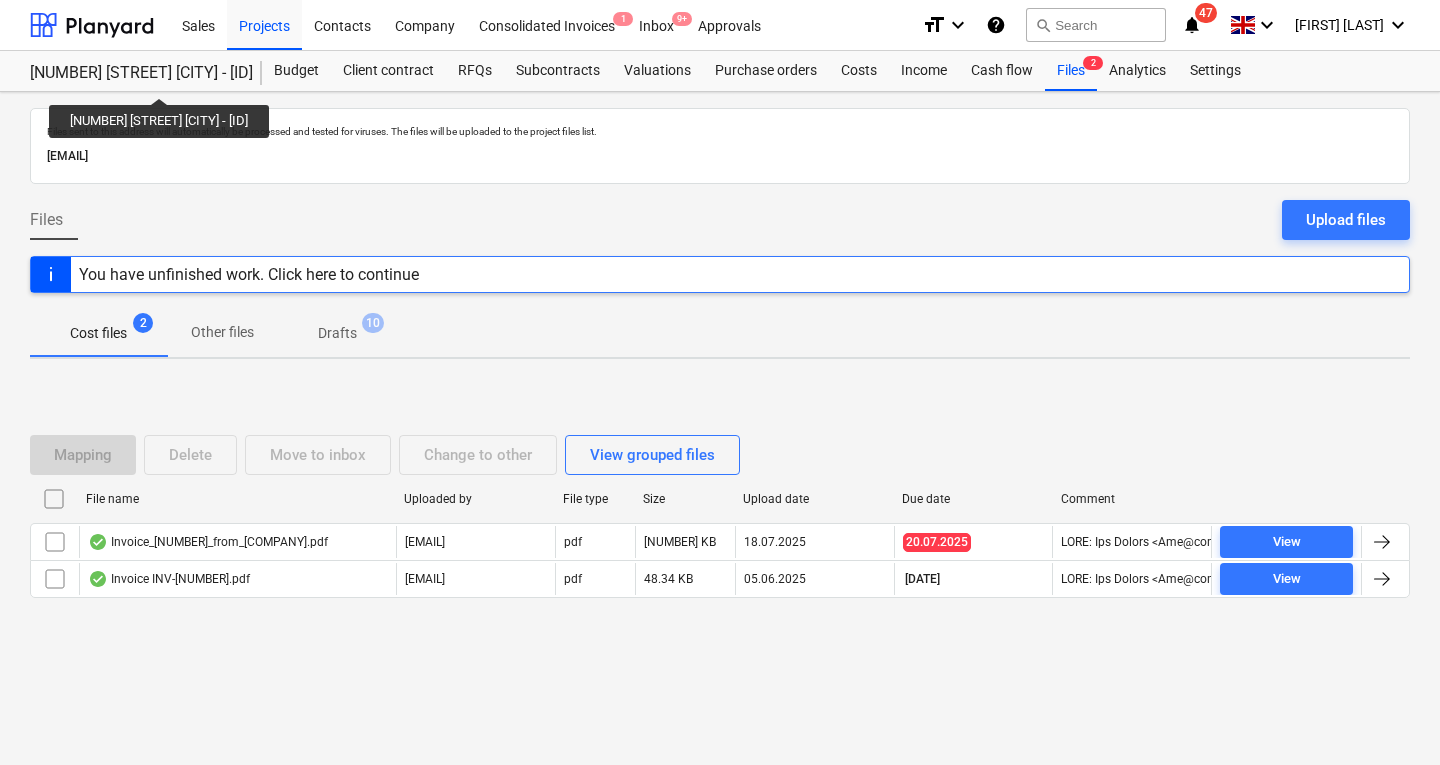 click on "[NUMBER] [STREET] [CITY] - [ID]" at bounding box center (134, 73) 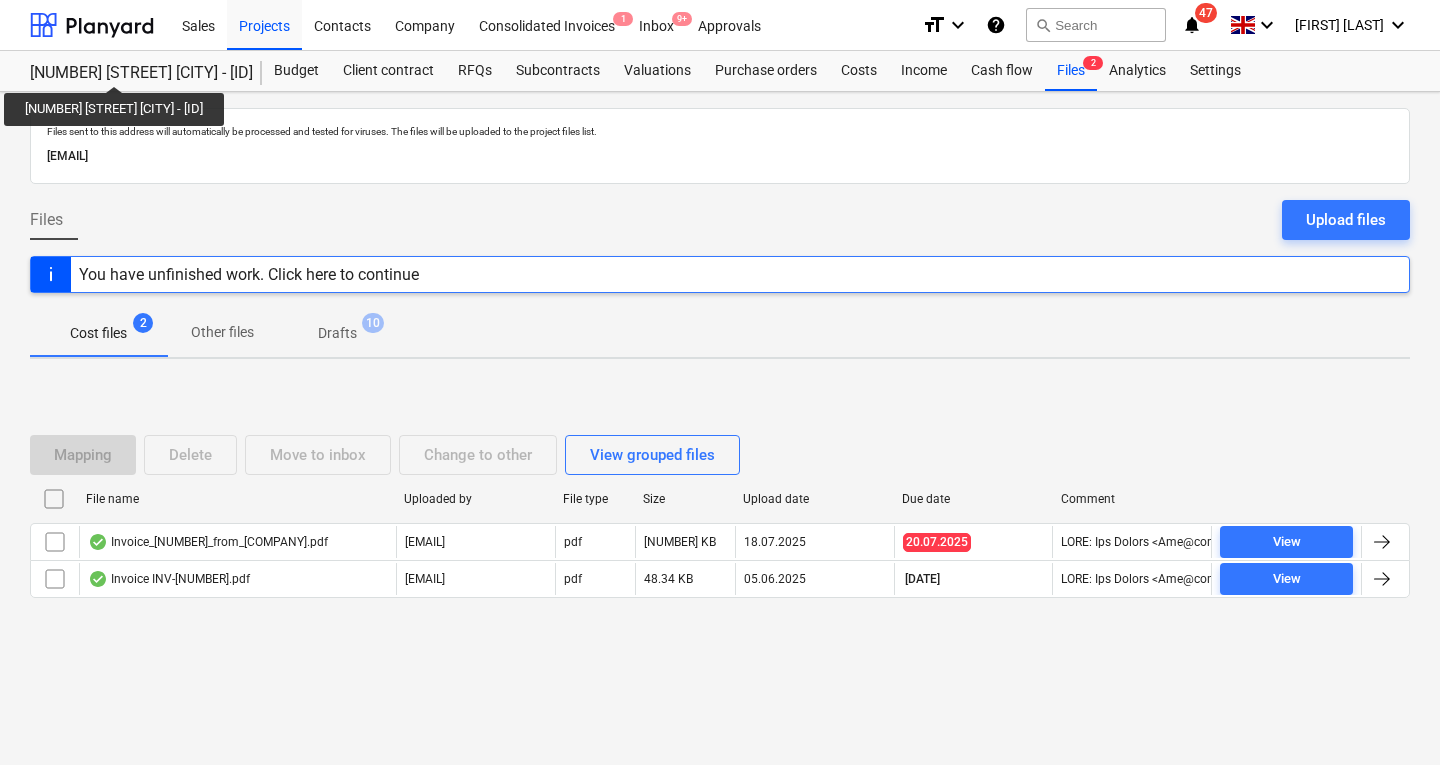 click on "[NUMBER] [STREET] [CITY] - [ID]" at bounding box center (134, 73) 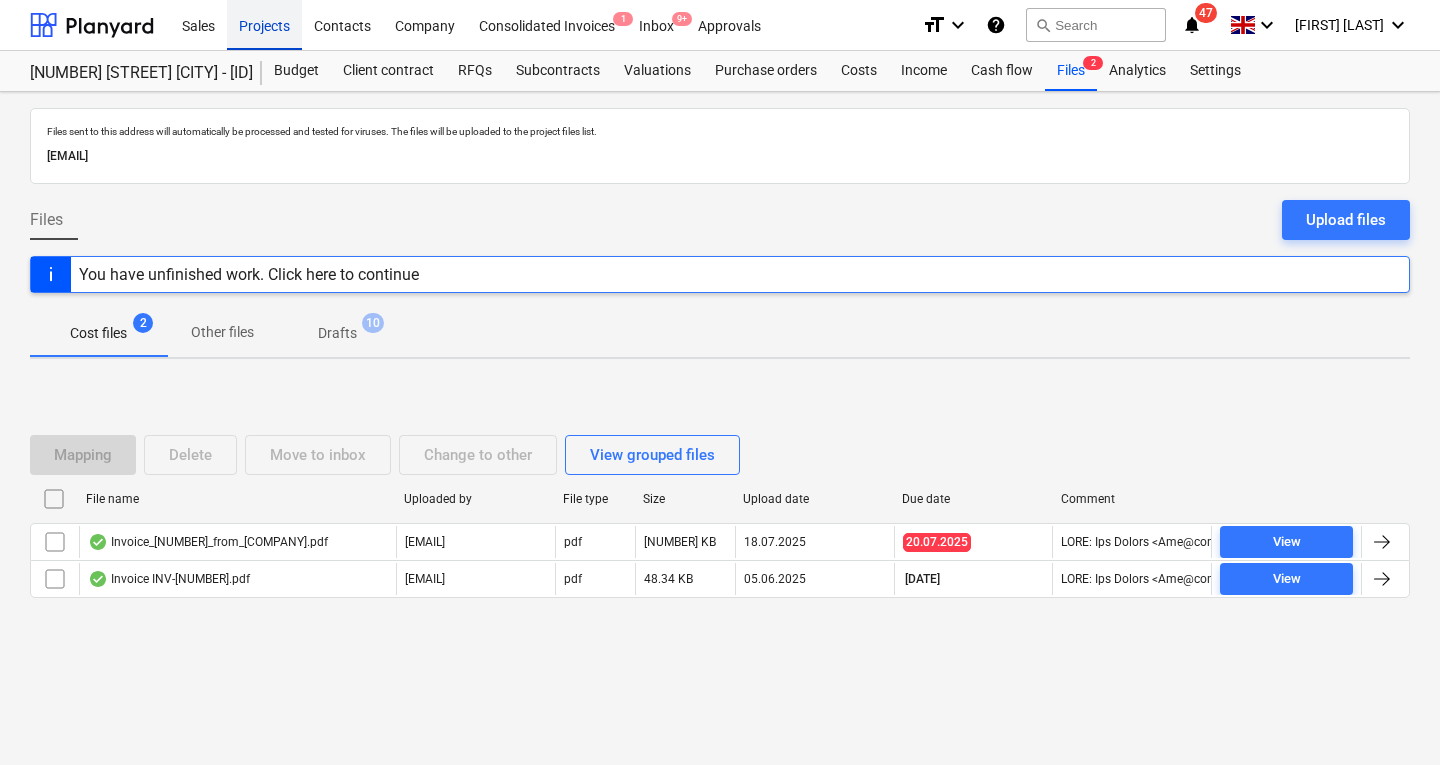click on "Projects" at bounding box center [264, 24] 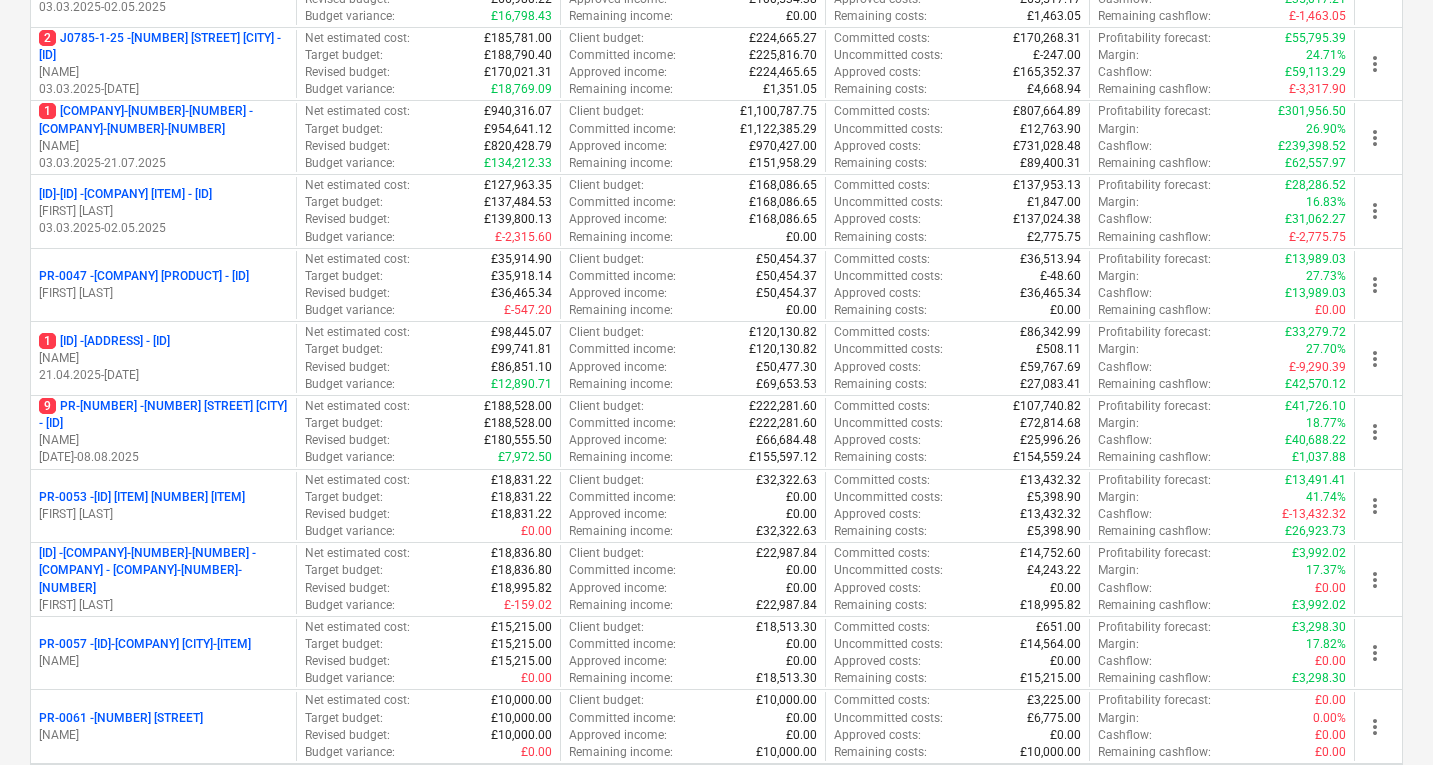 scroll, scrollTop: 471, scrollLeft: 0, axis: vertical 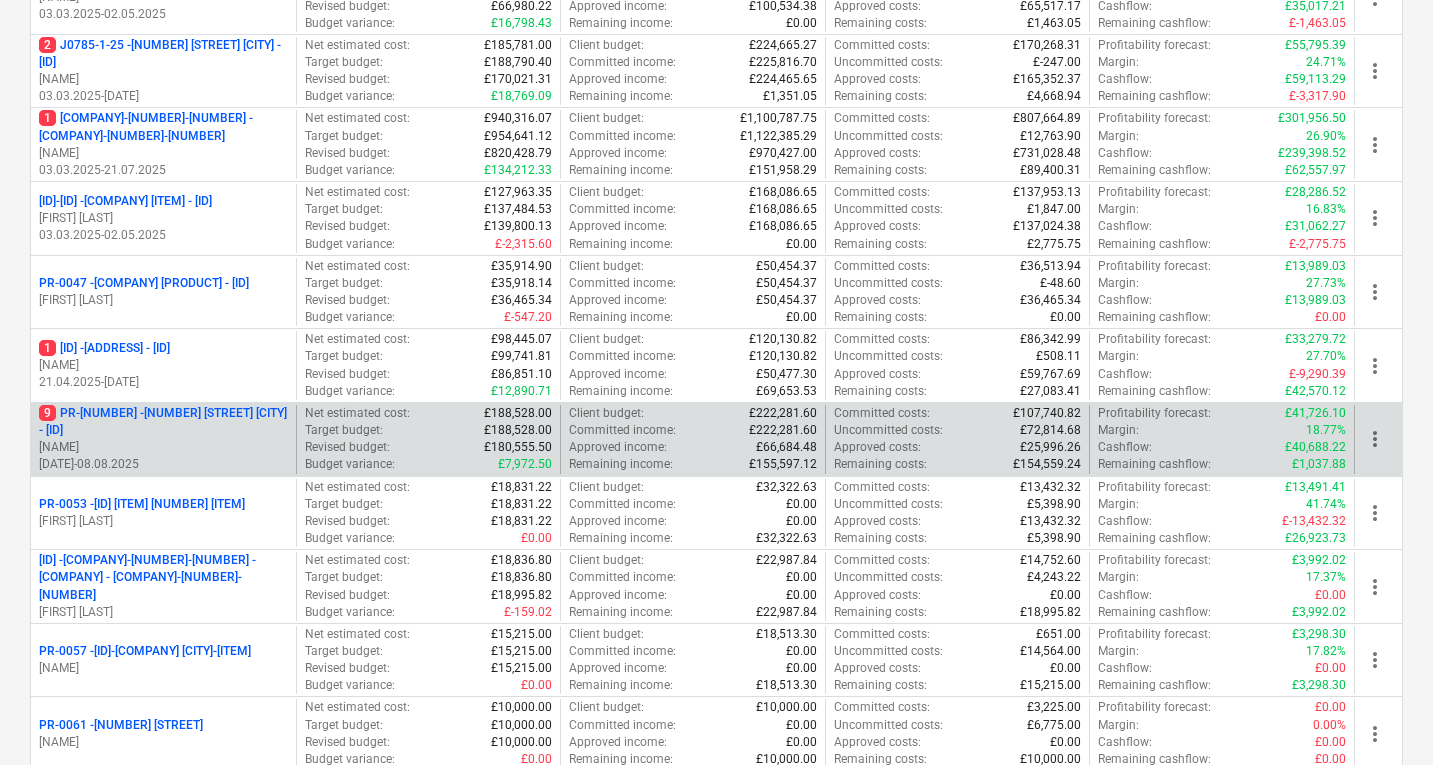 click on "[NUMBER] [ID] - [COMPANY] [ID] - [STREET] [CITY]" at bounding box center (163, 422) 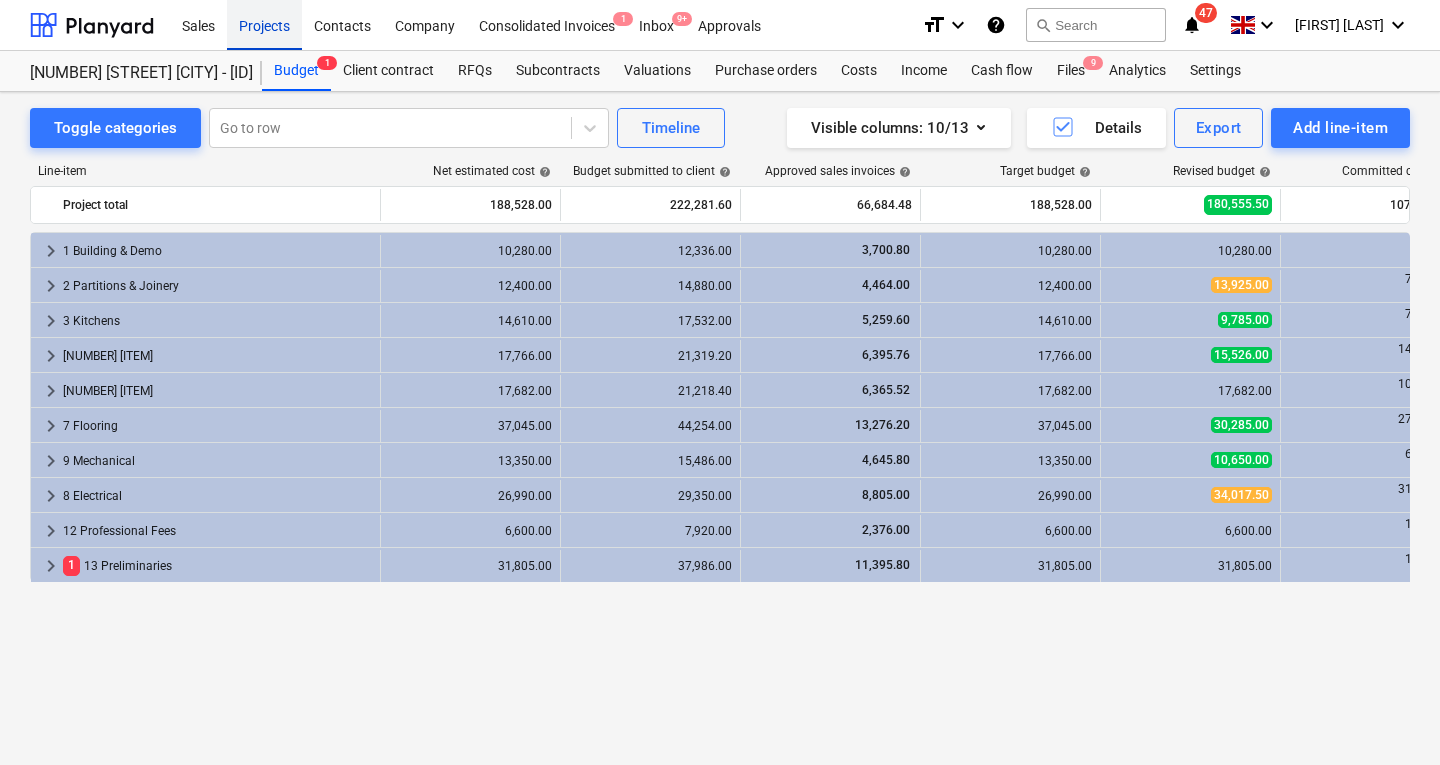 click on "Projects" at bounding box center (264, 24) 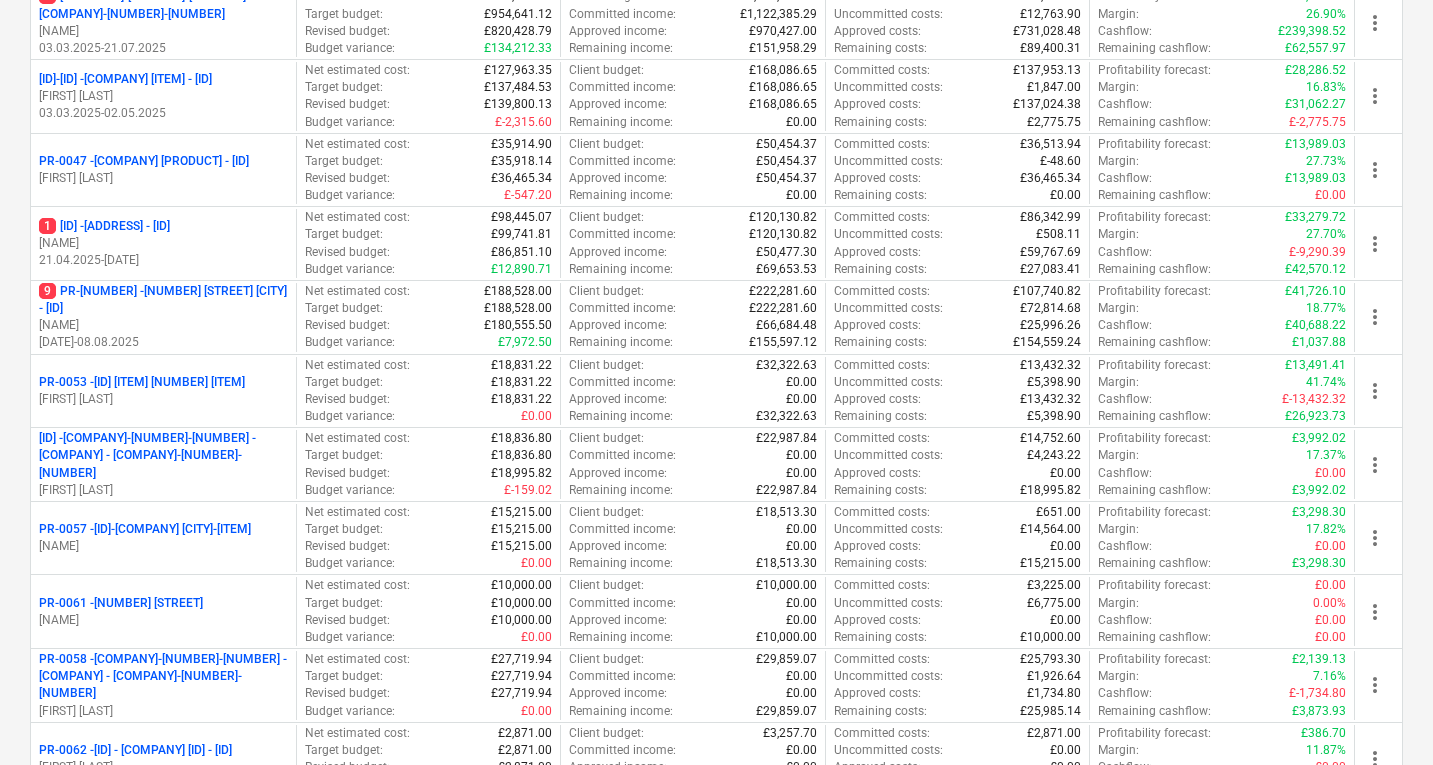 scroll, scrollTop: 594, scrollLeft: 0, axis: vertical 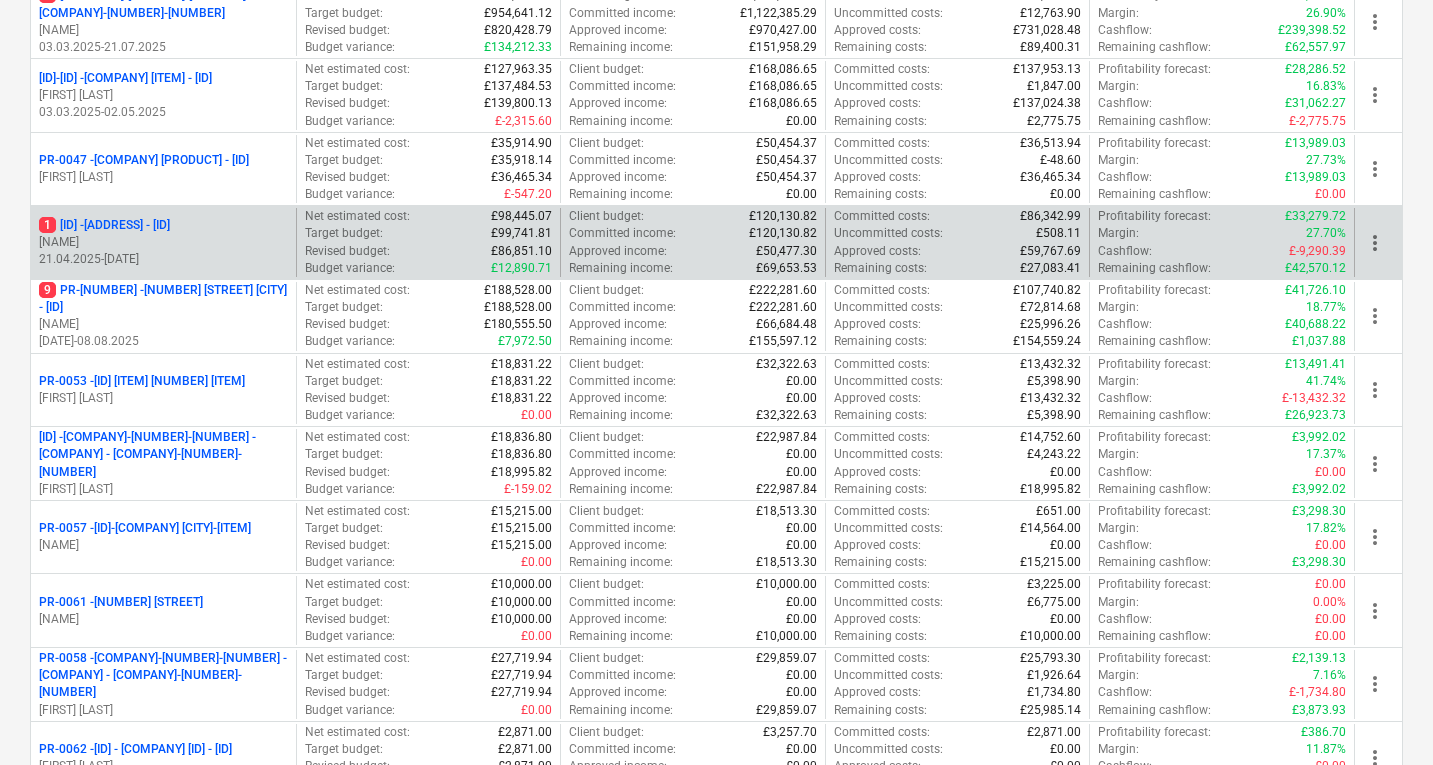 click on "[NUMBER] [ID] - [ADDRESS] - [ID]" at bounding box center (104, 225) 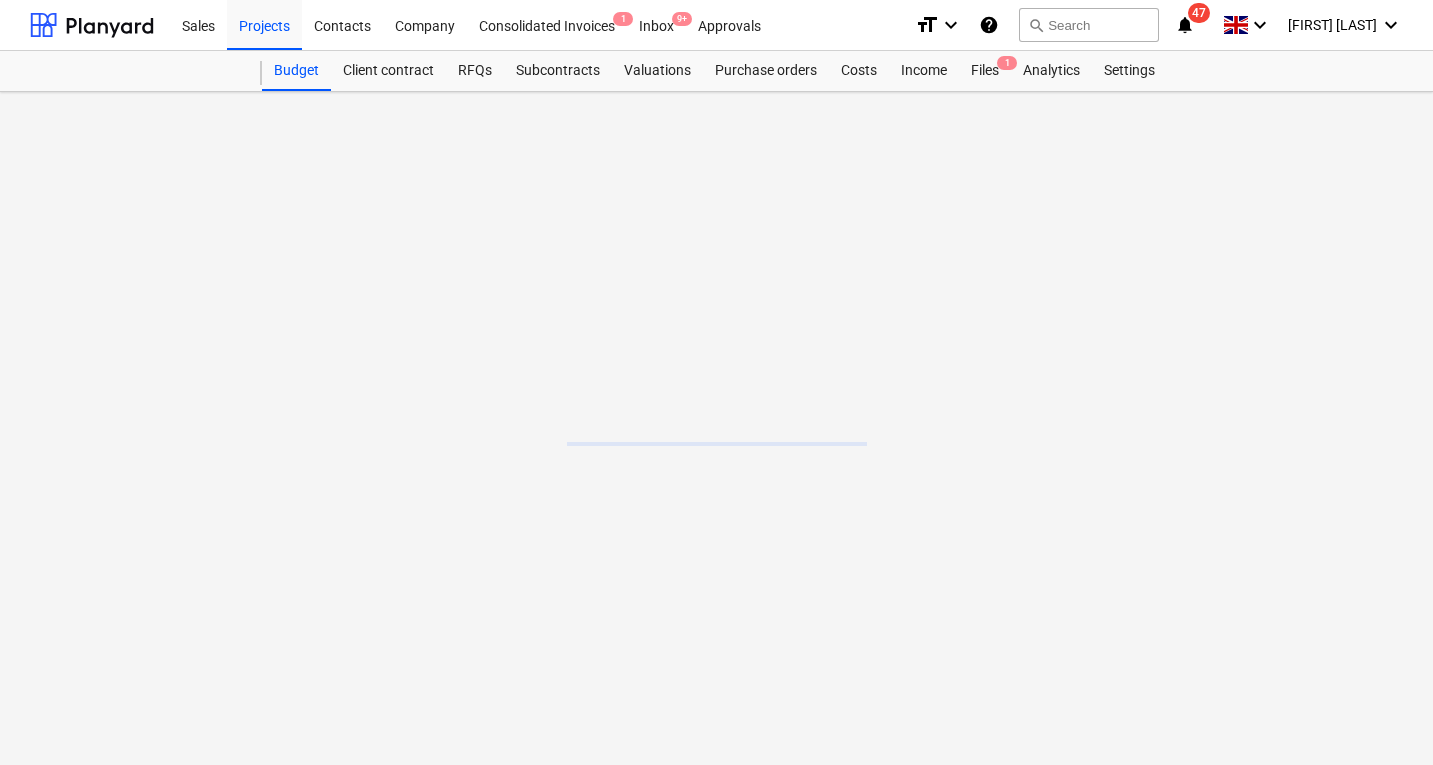 scroll, scrollTop: 0, scrollLeft: 0, axis: both 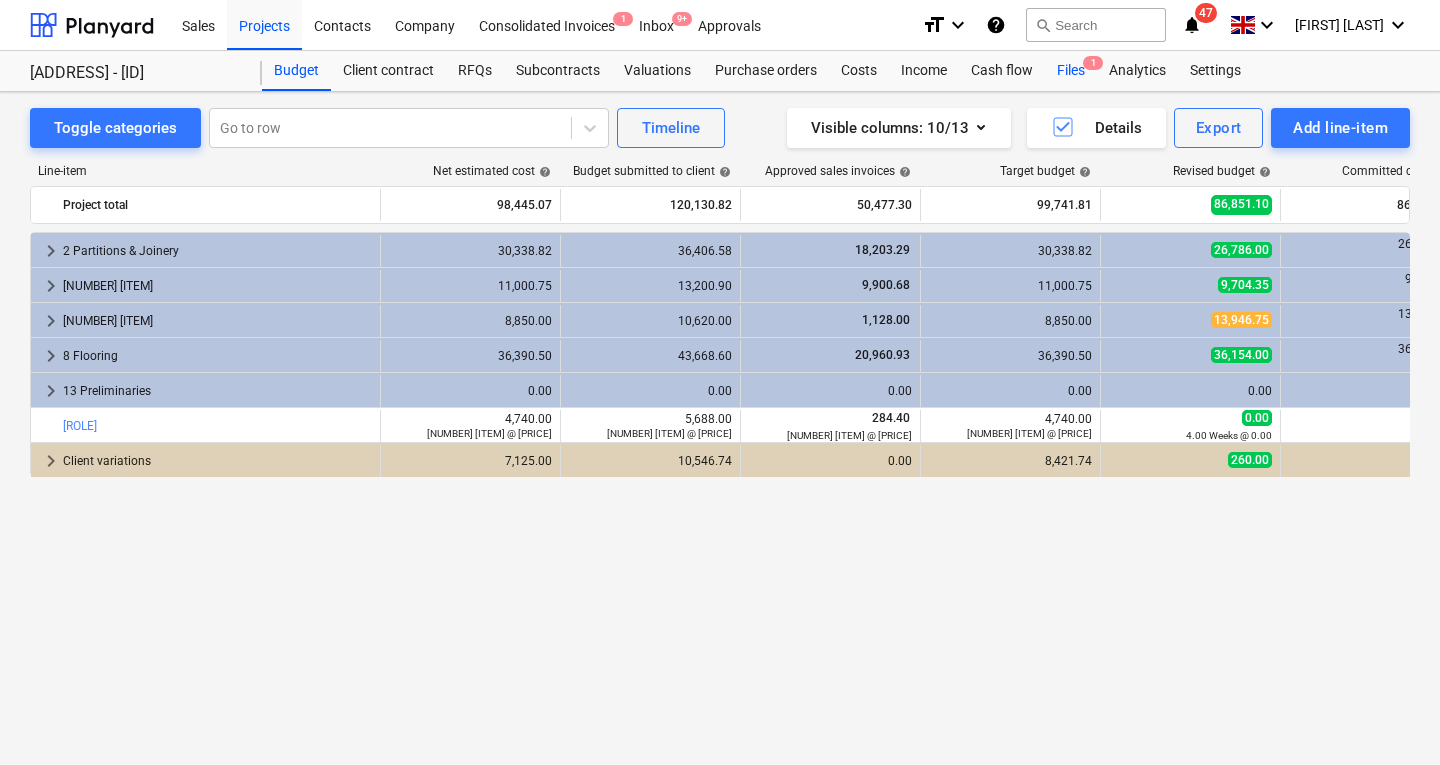 click on "Files 1" at bounding box center [1071, 71] 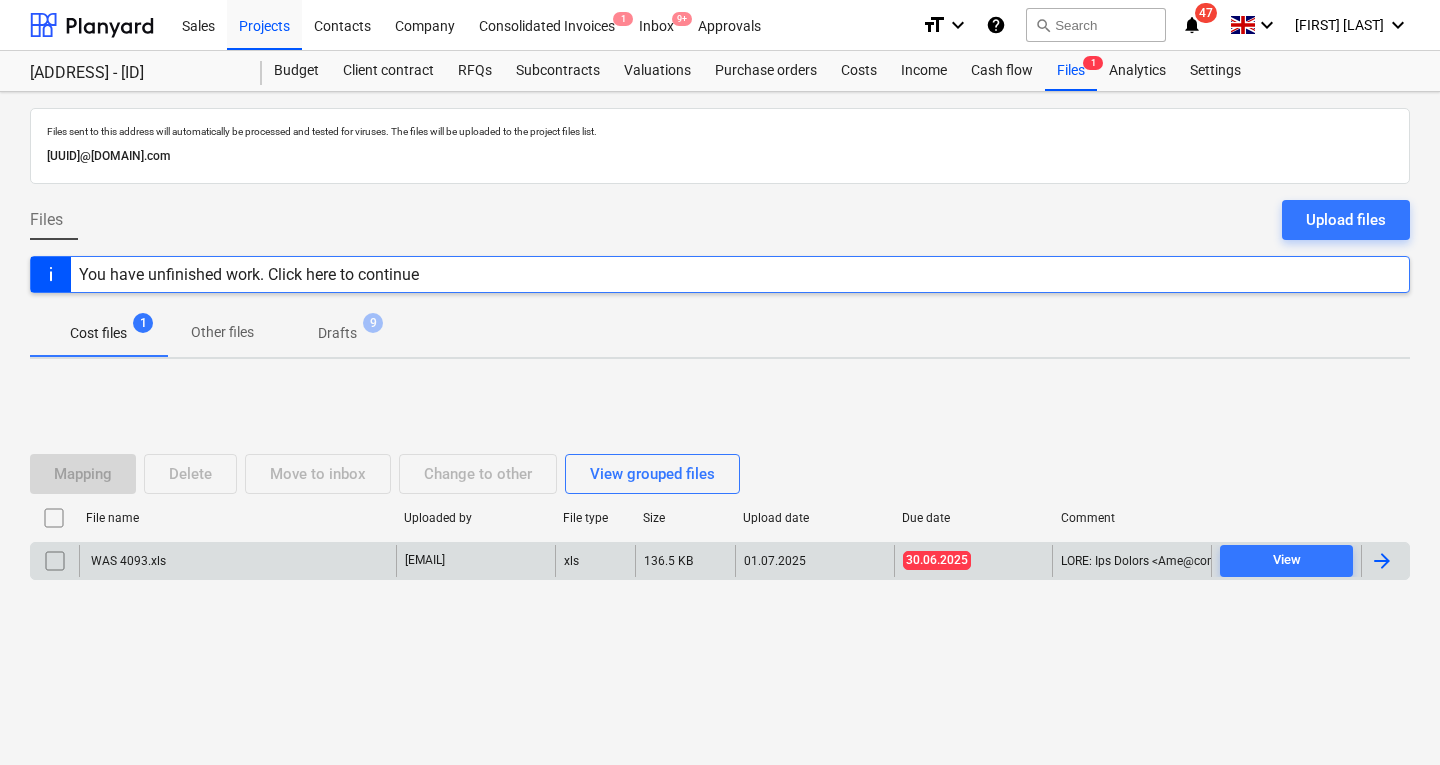 click on "WAS 4093.xls" at bounding box center (127, 561) 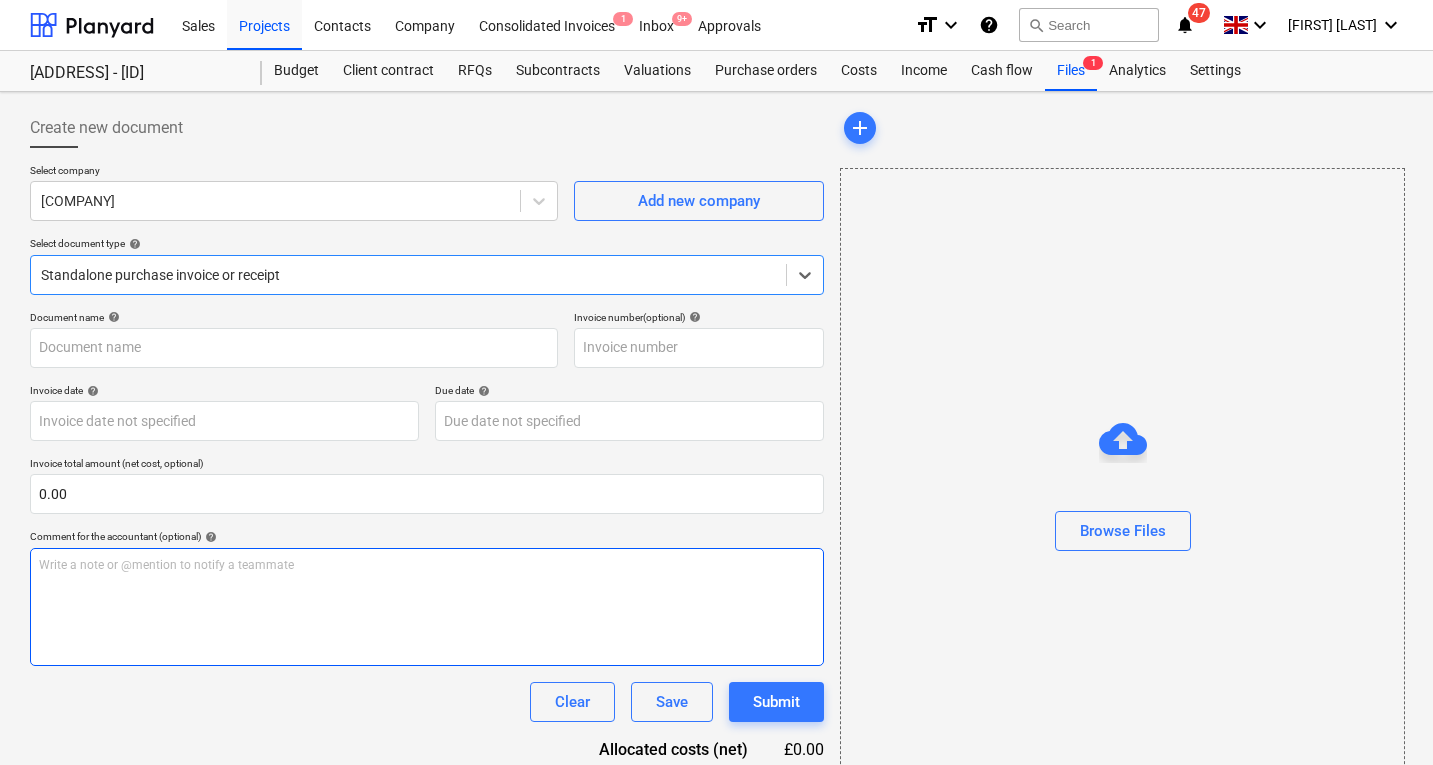 type on "[DATE]" 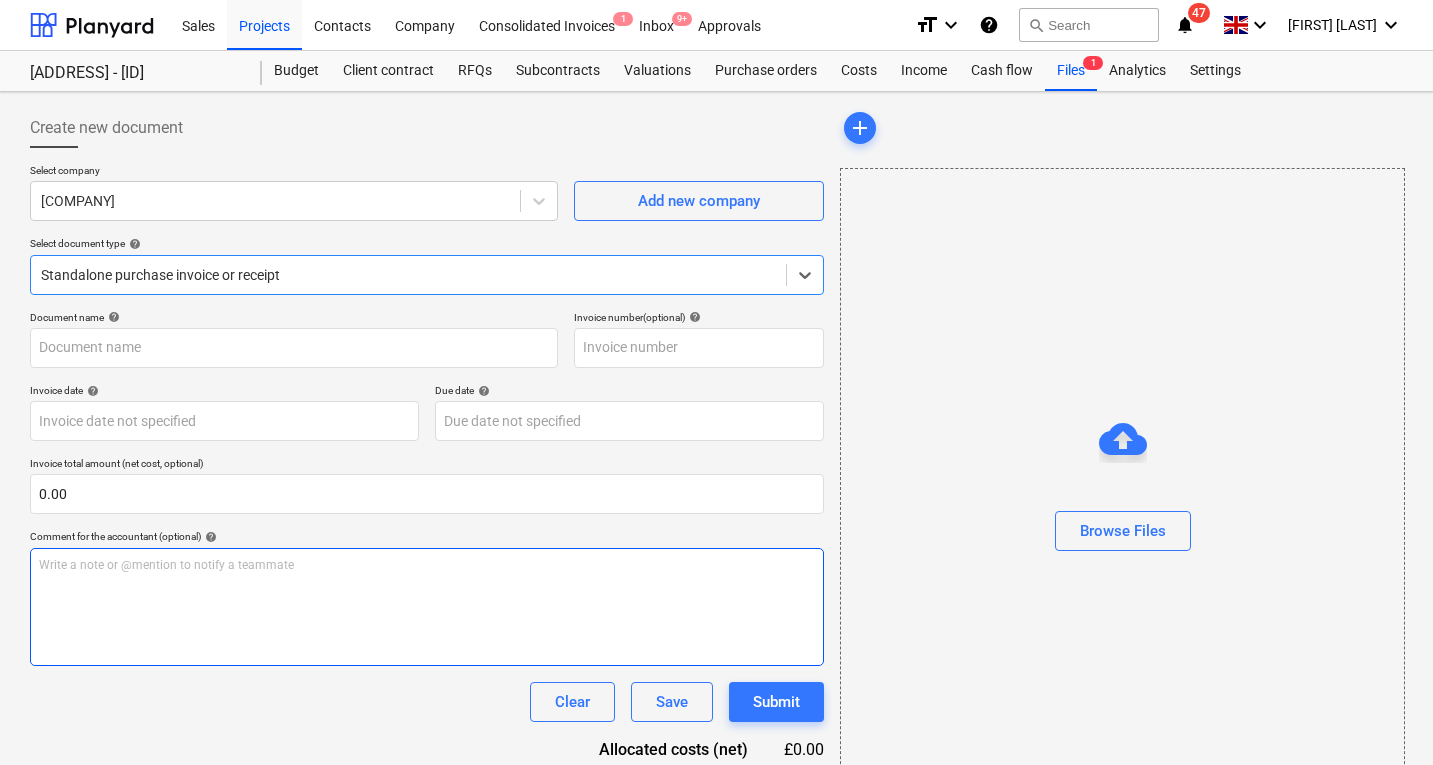 type on "[DATE]" 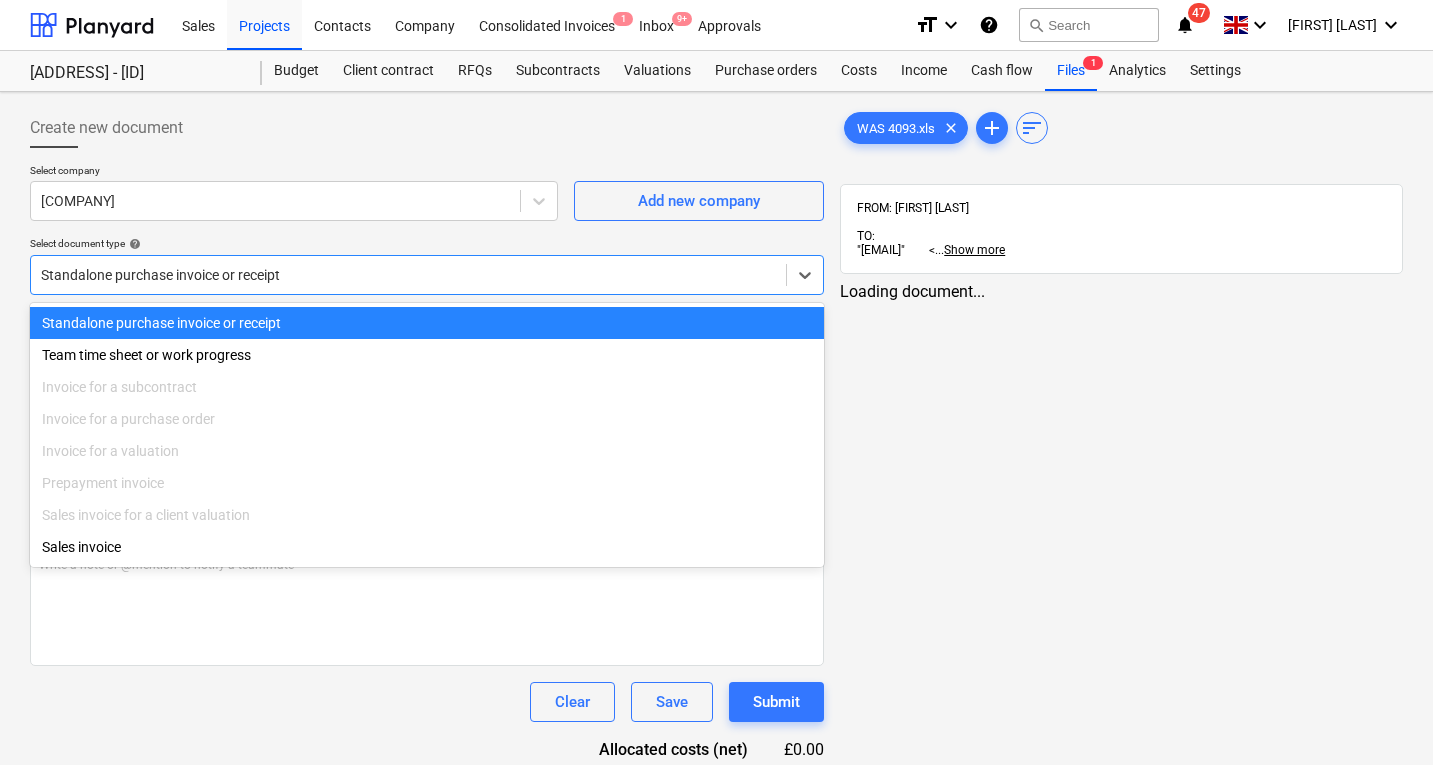 click at bounding box center (408, 275) 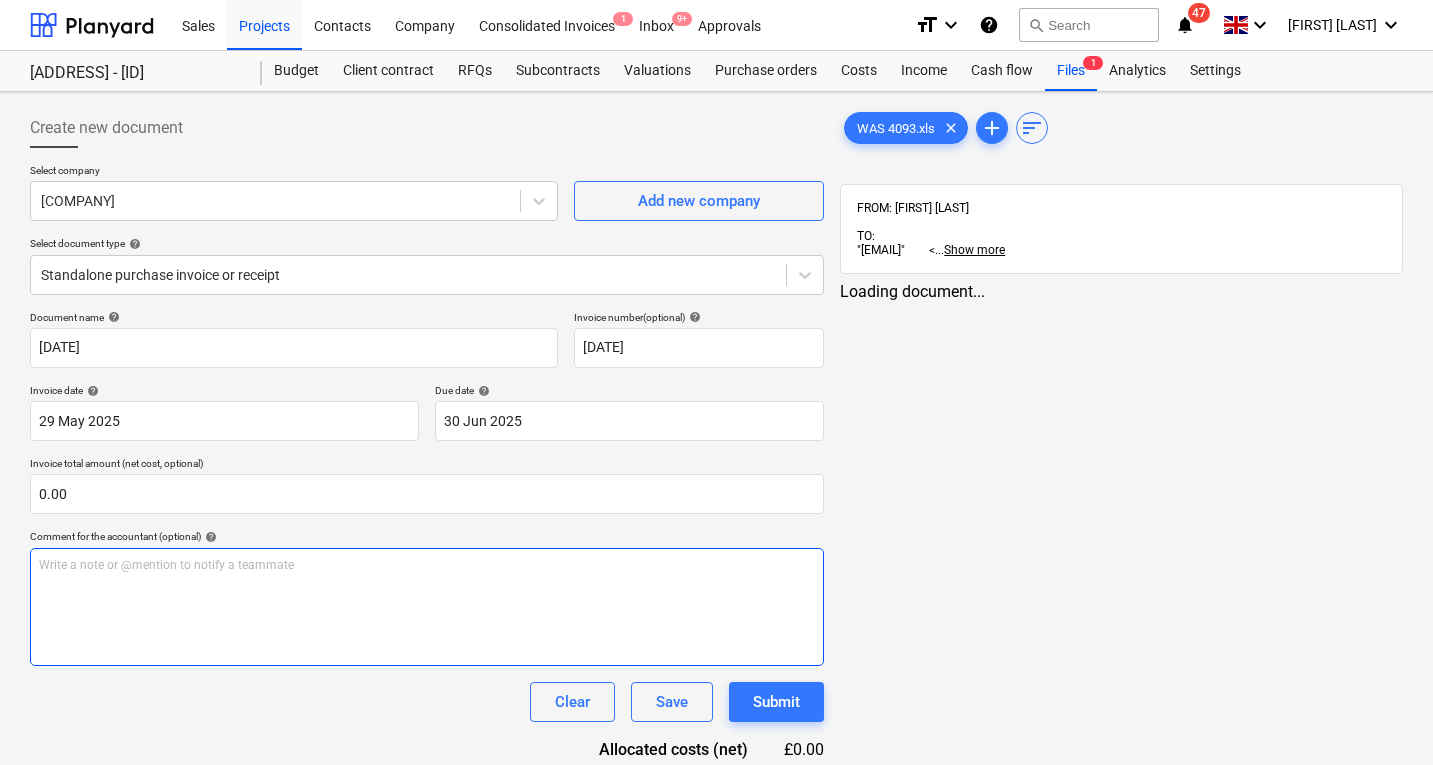 click on "Write a note or @mention to notify a teammate ﻿" at bounding box center [427, 607] 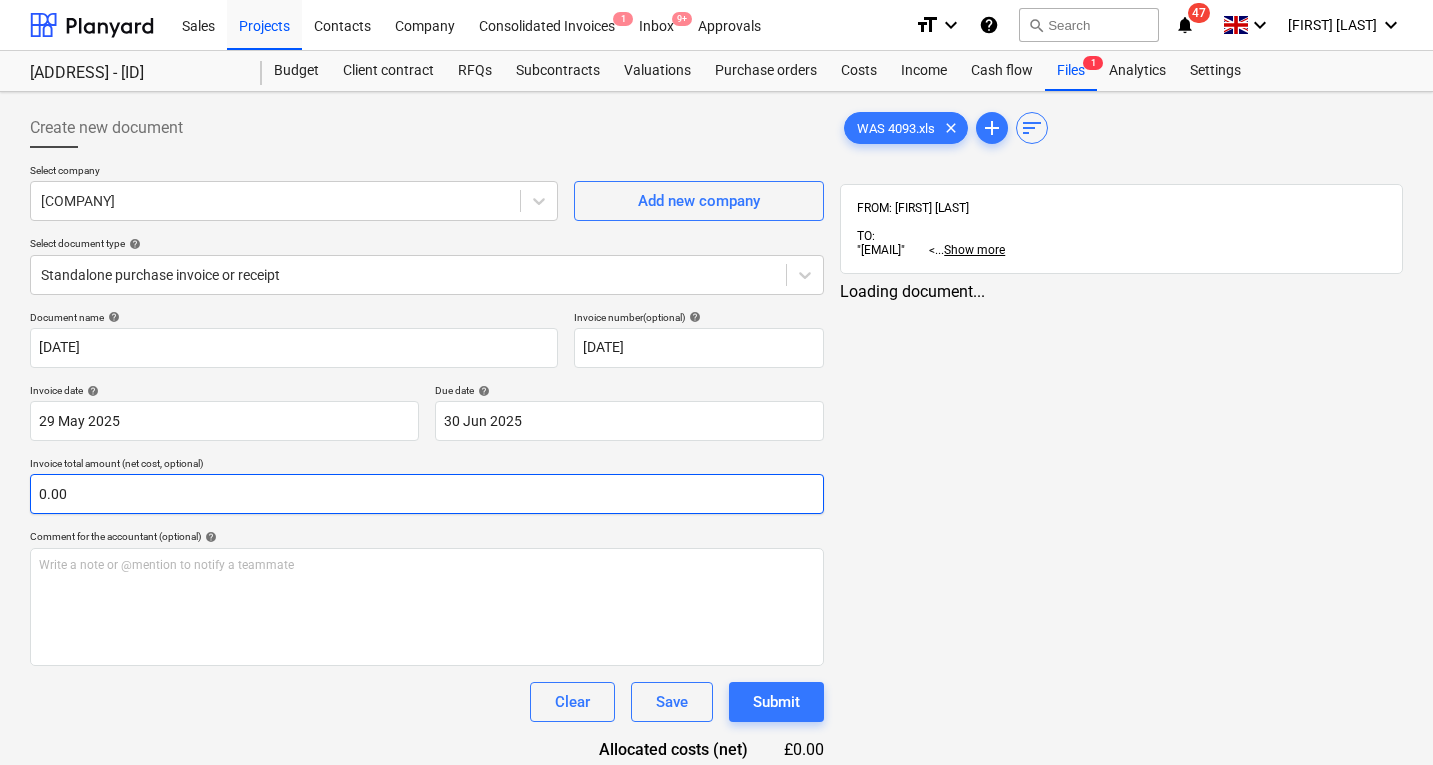 type 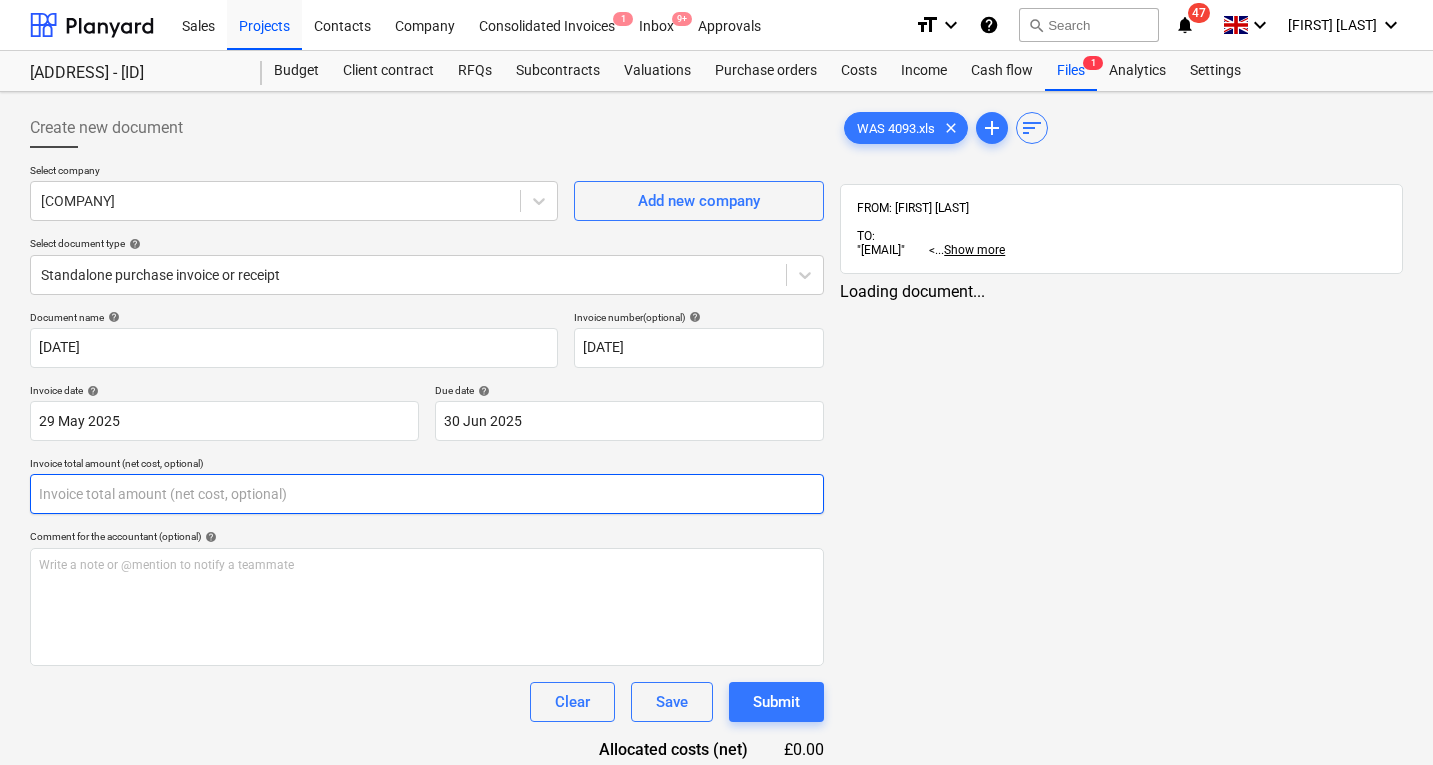 click at bounding box center [427, 494] 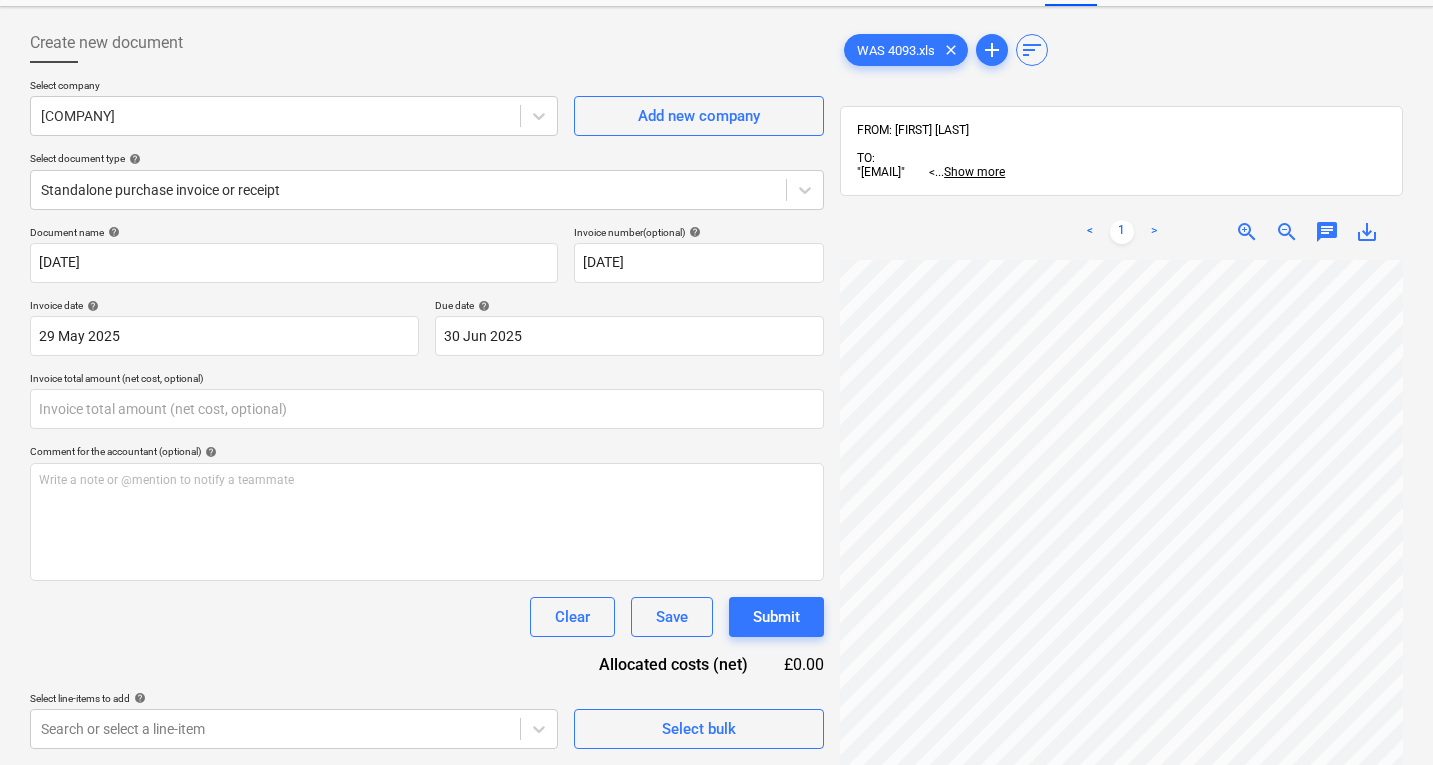 scroll, scrollTop: 3, scrollLeft: 0, axis: vertical 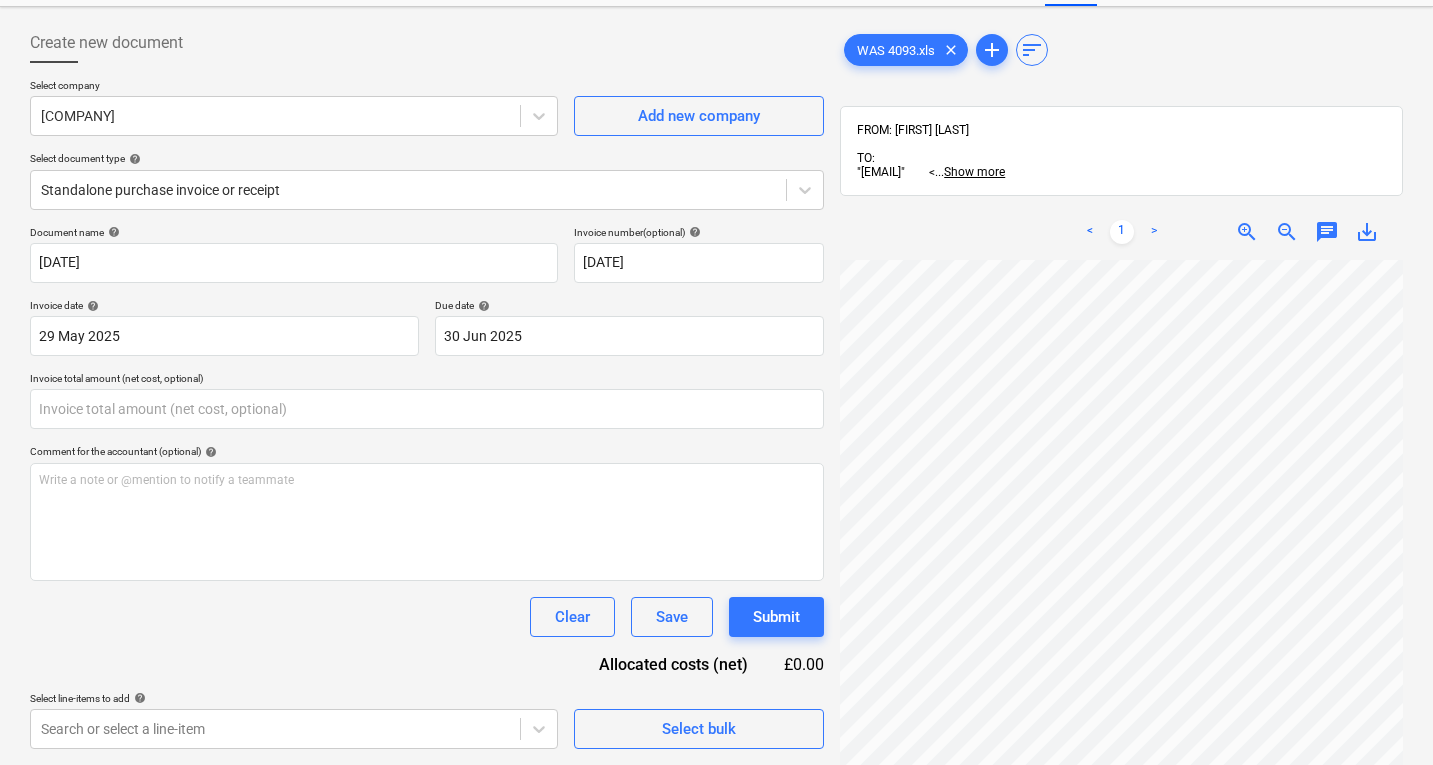 click at bounding box center (1121, 614) 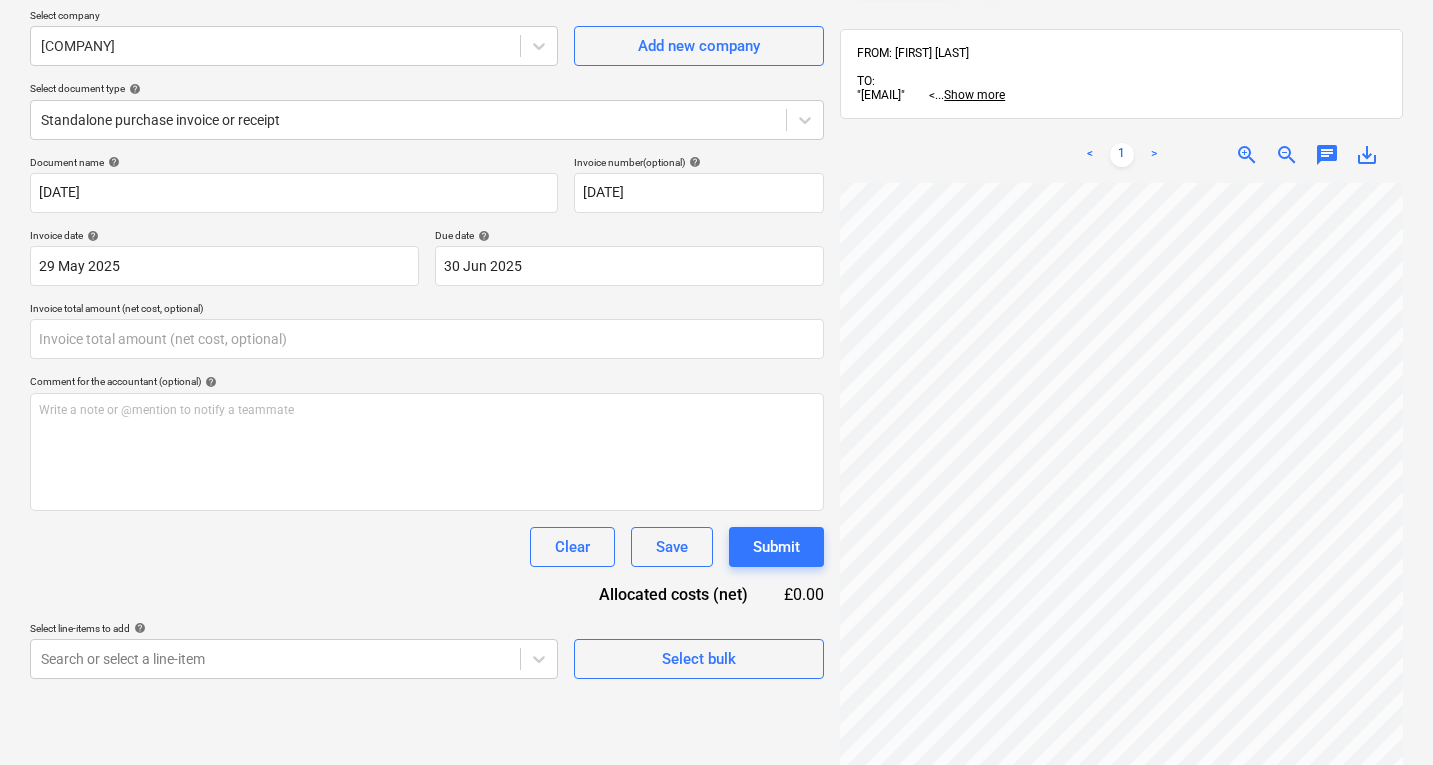 scroll, scrollTop: 156, scrollLeft: 0, axis: vertical 